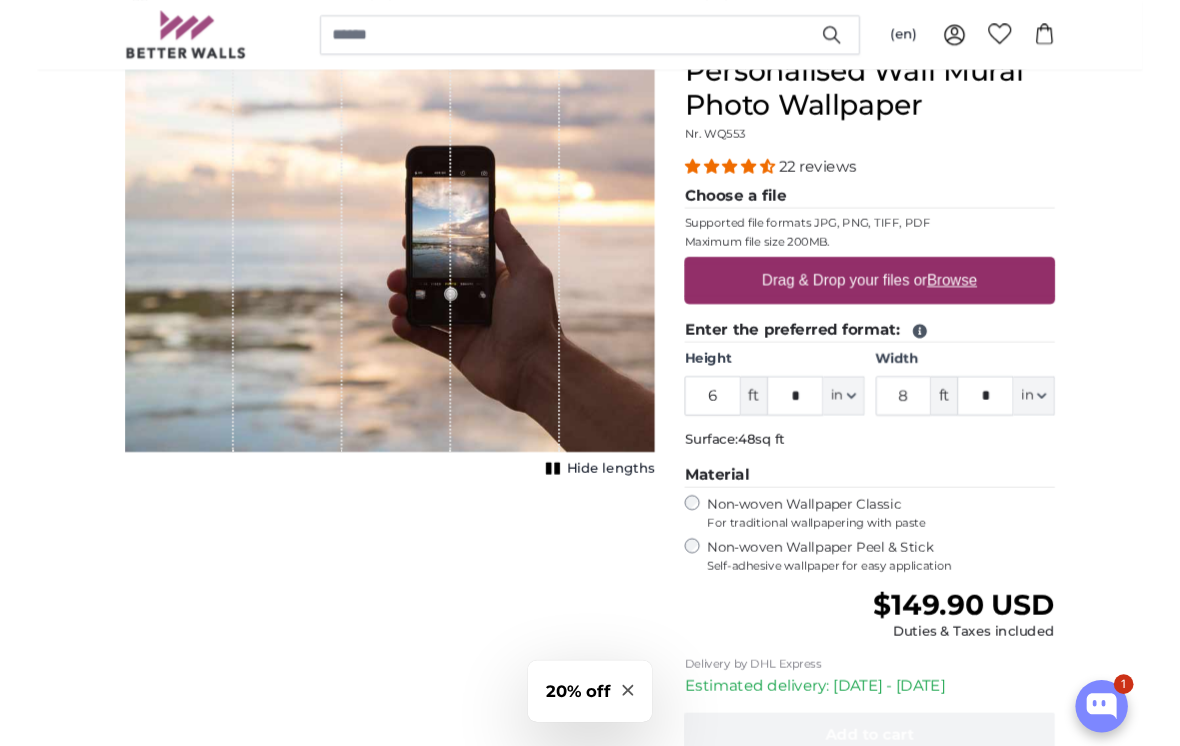 scroll, scrollTop: 212, scrollLeft: 0, axis: vertical 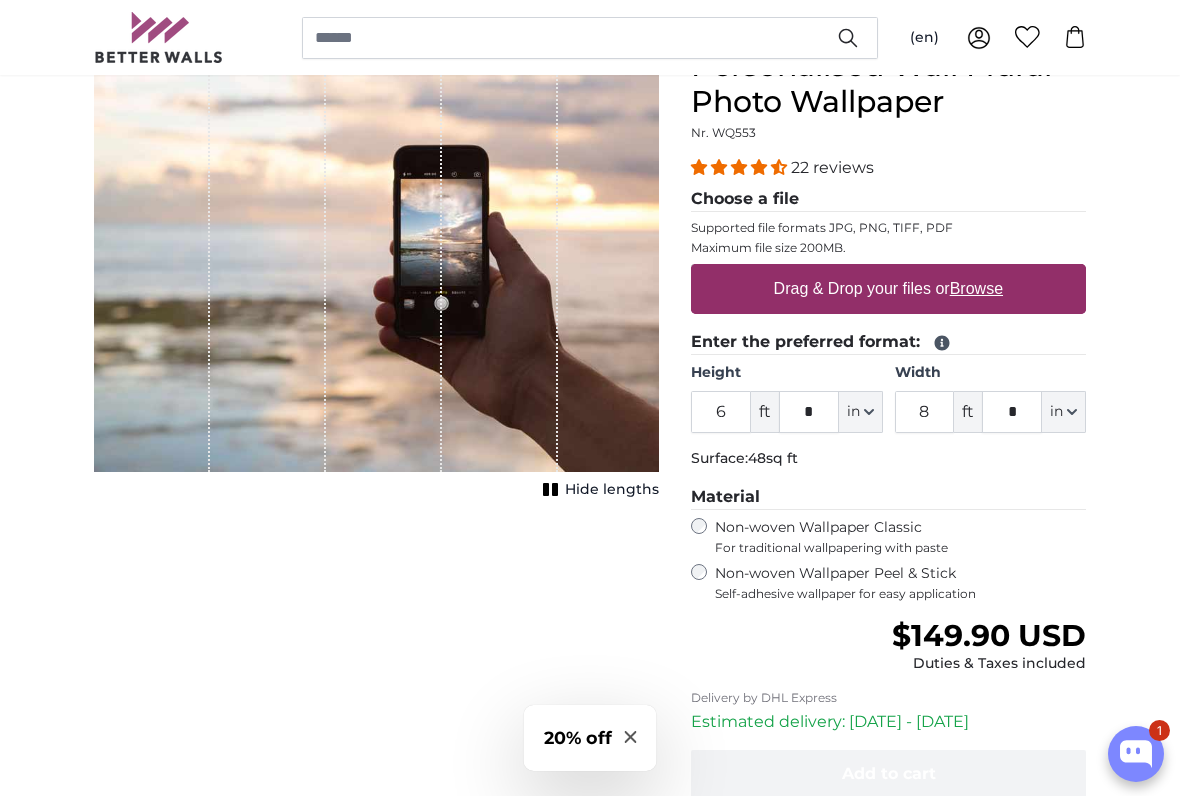 click on "6" at bounding box center (721, 412) 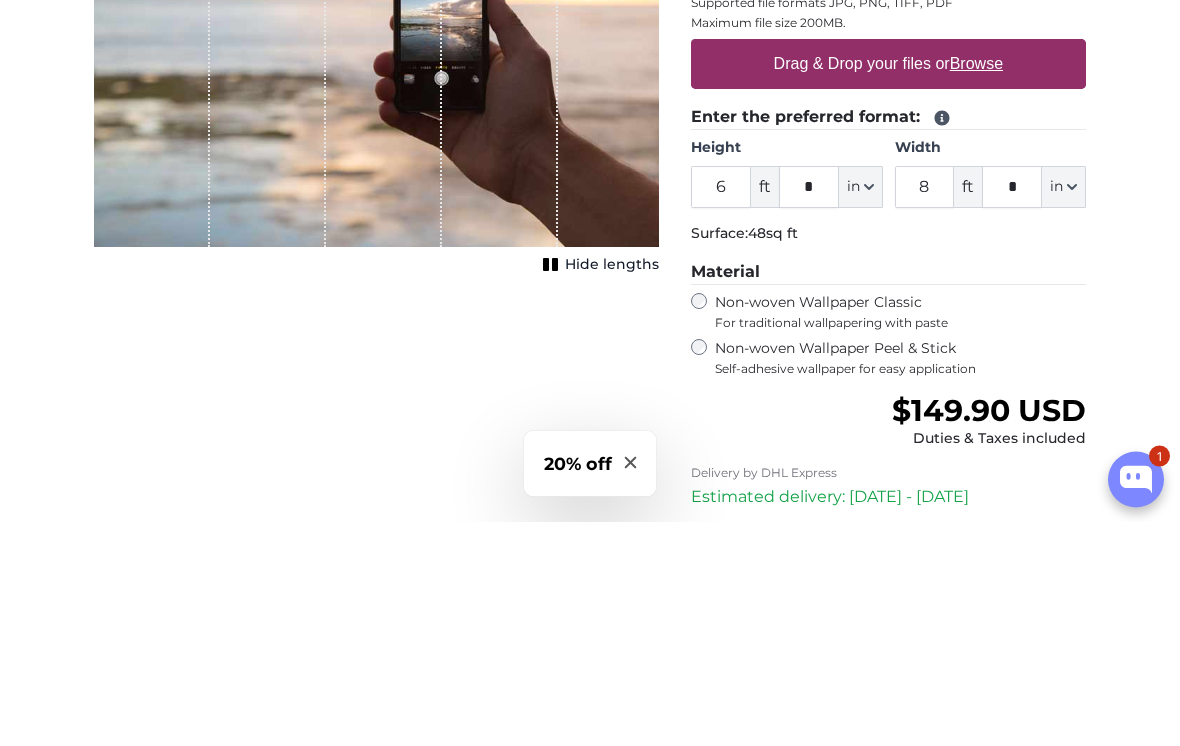 click on "6" at bounding box center (721, 412) 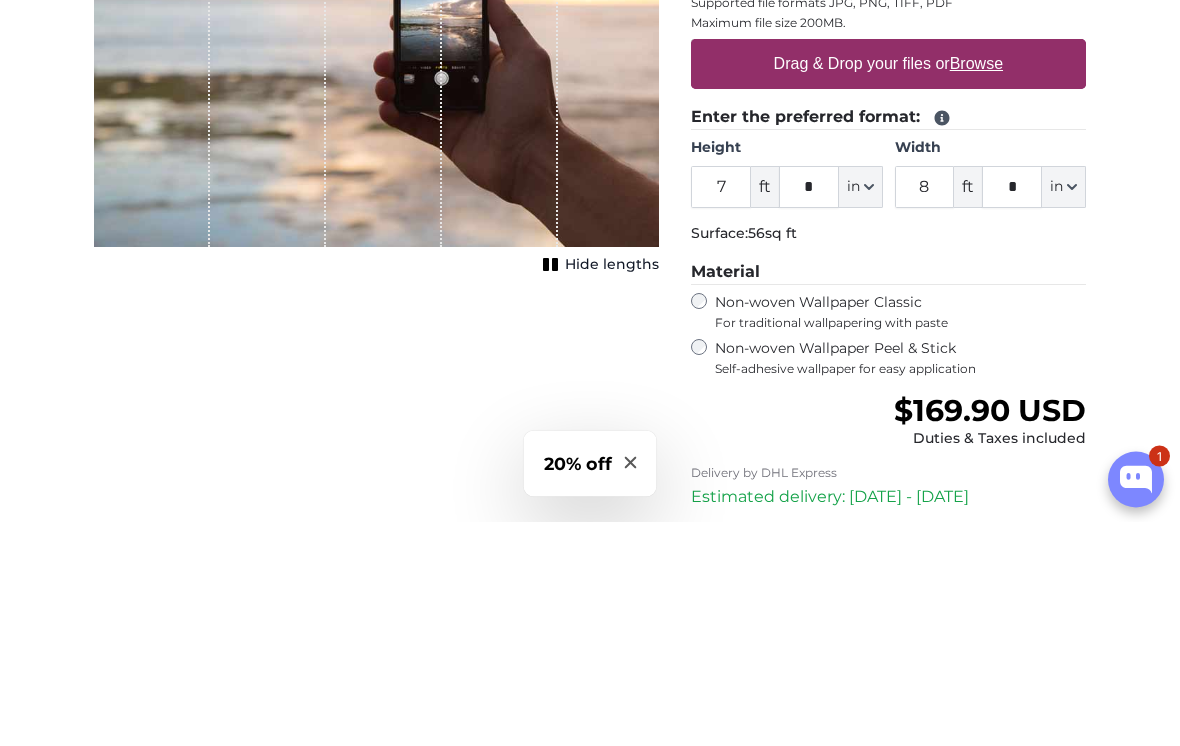 type on "7" 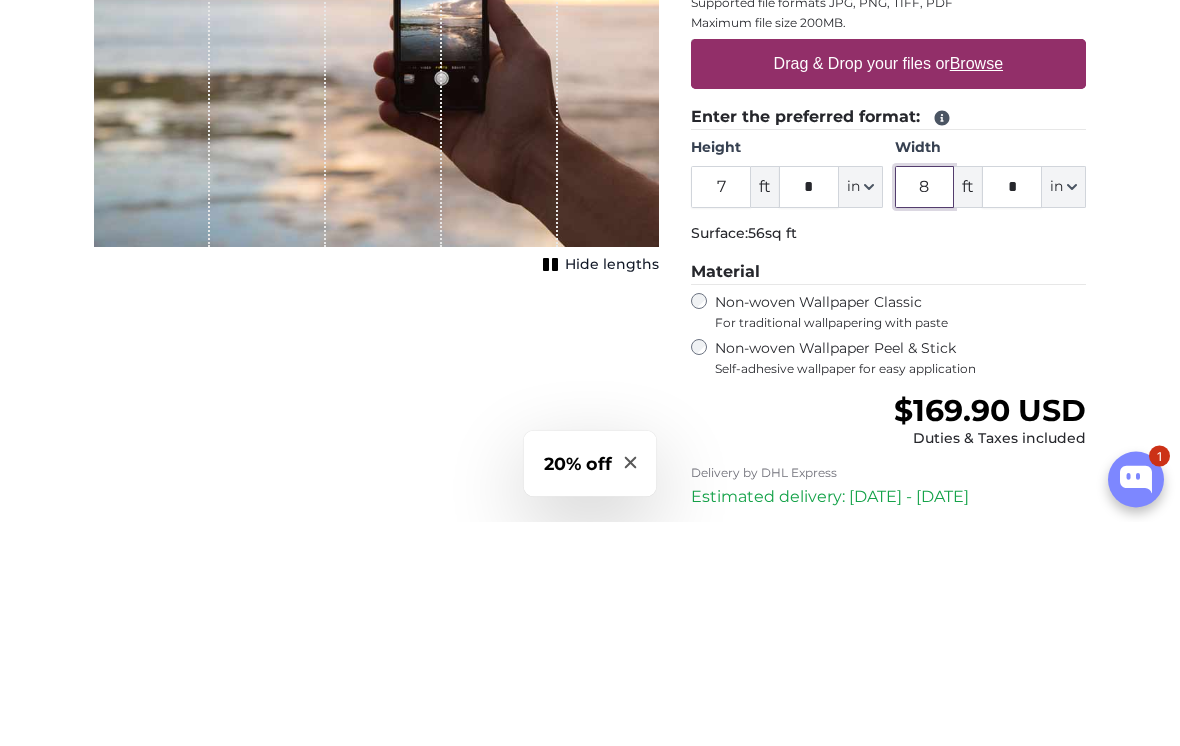 click on "8" at bounding box center (925, 412) 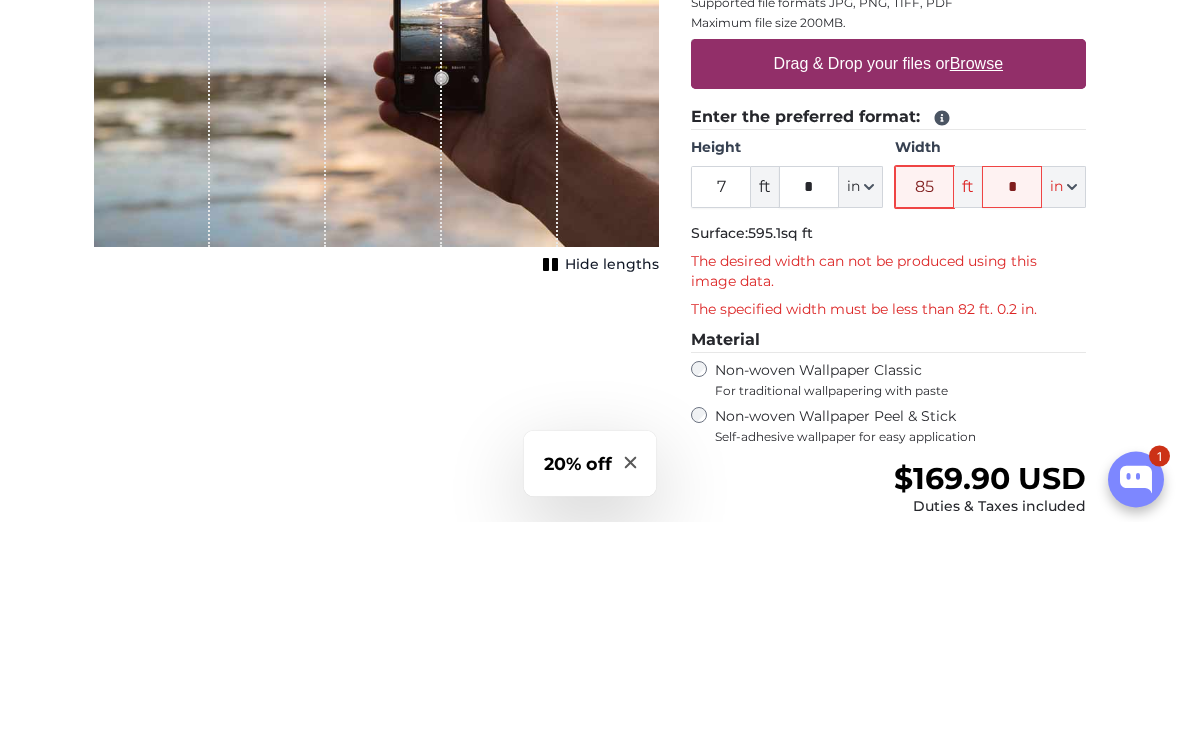 type on "8" 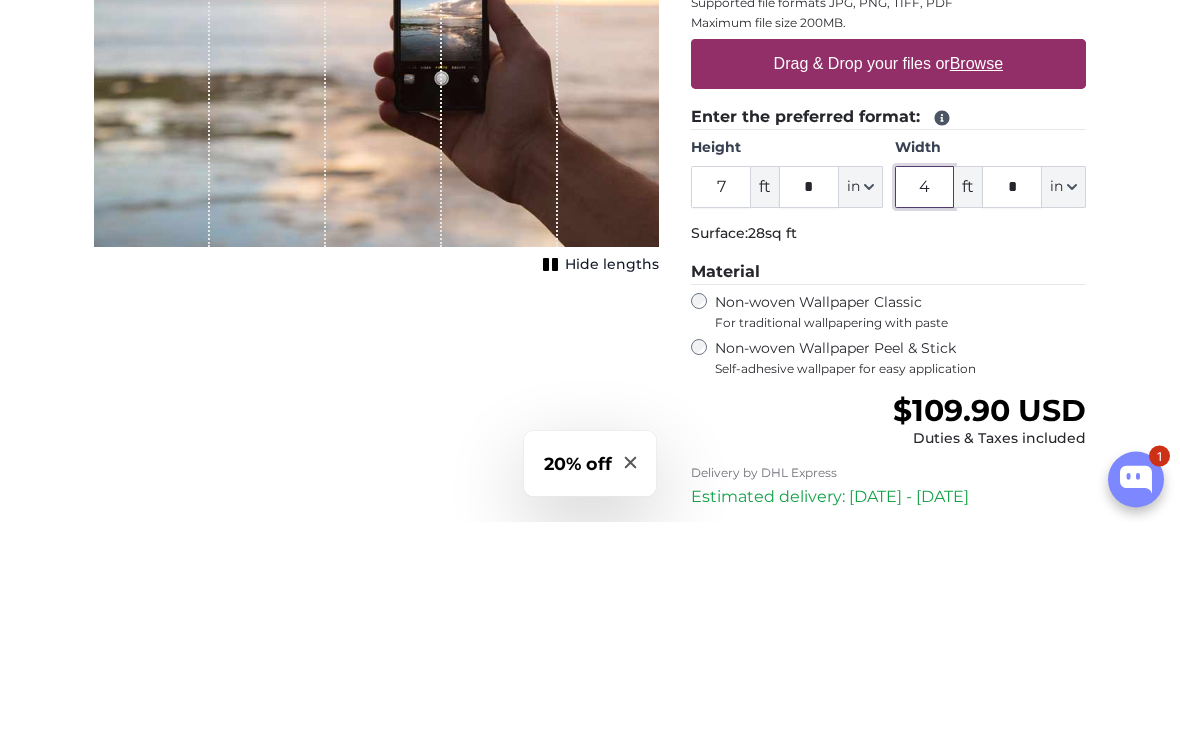 type on "4" 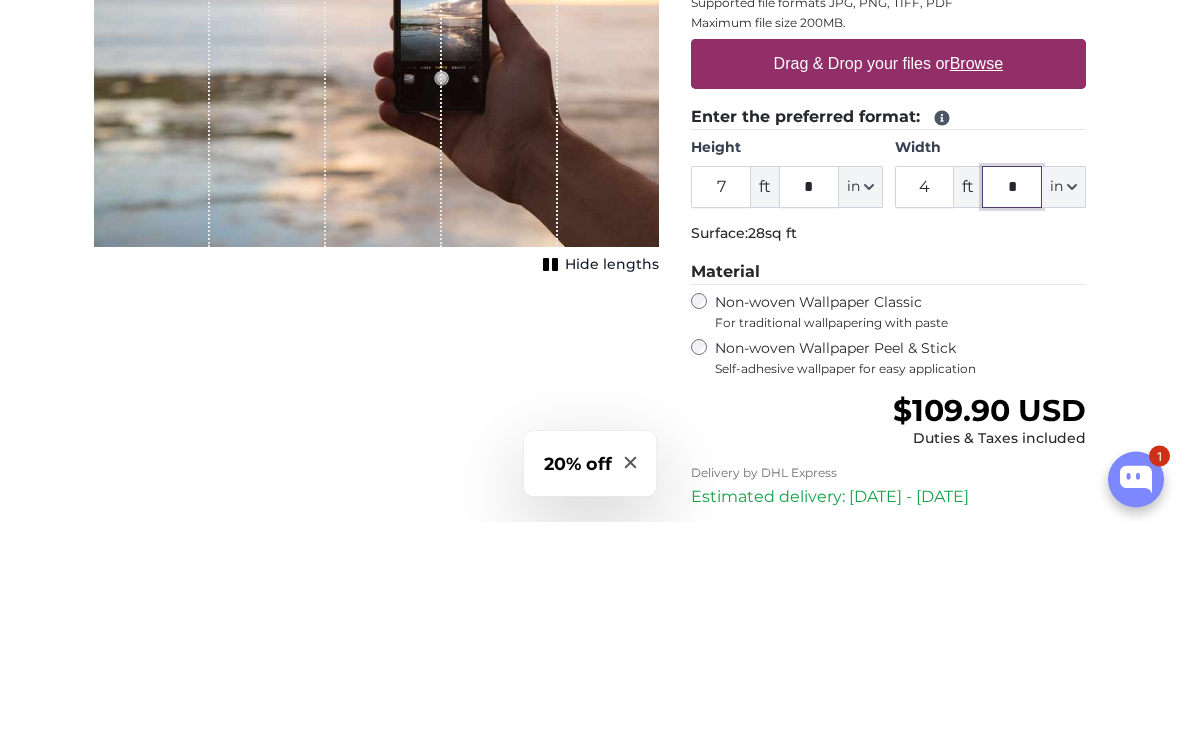 click on "*" 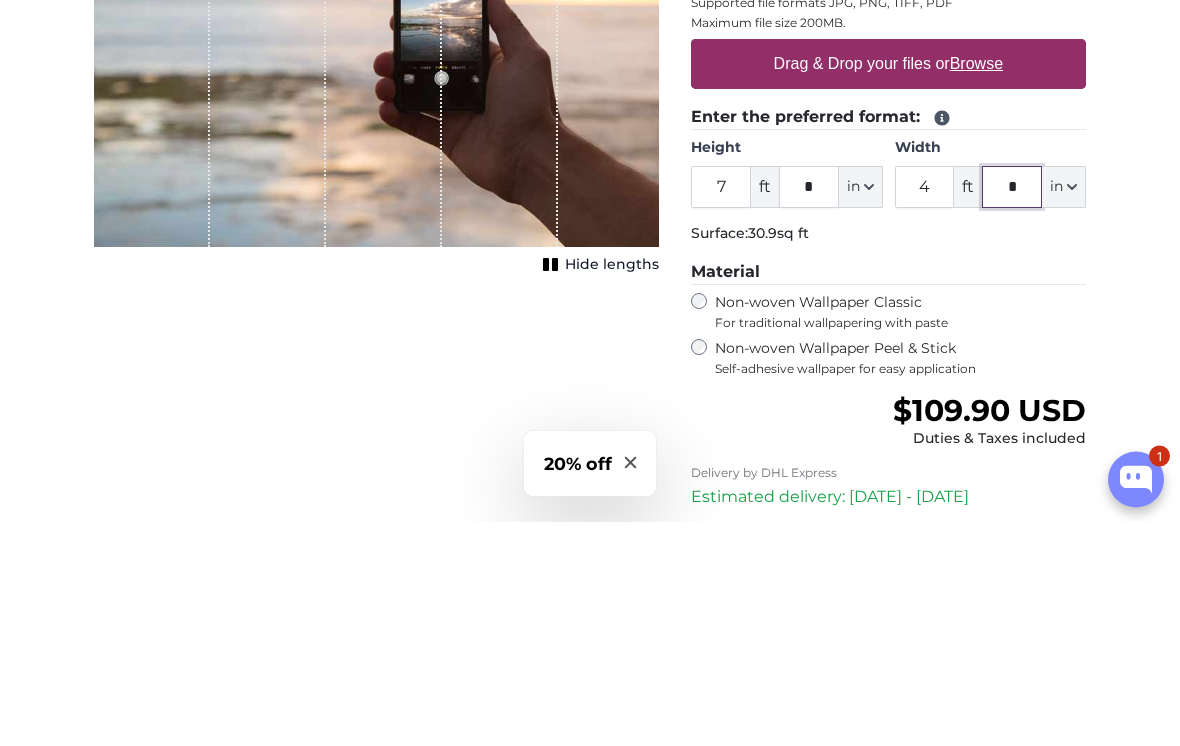 type on "*" 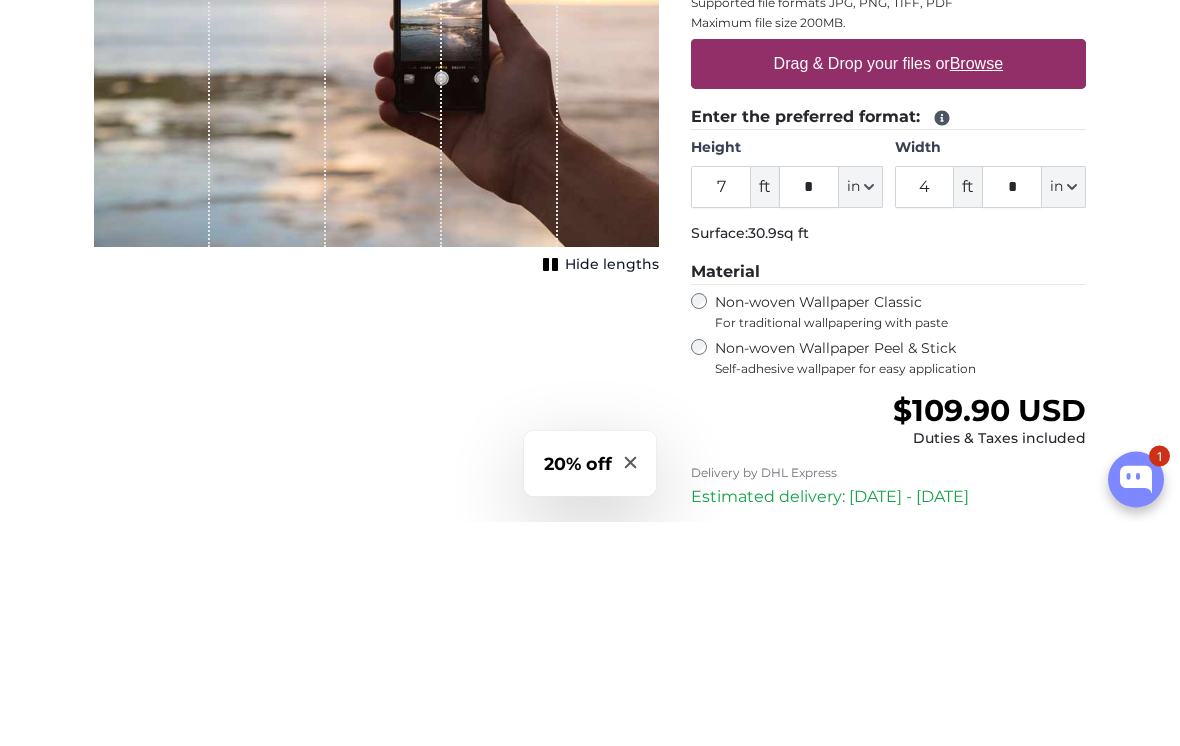 click on "Material" at bounding box center [888, 497] 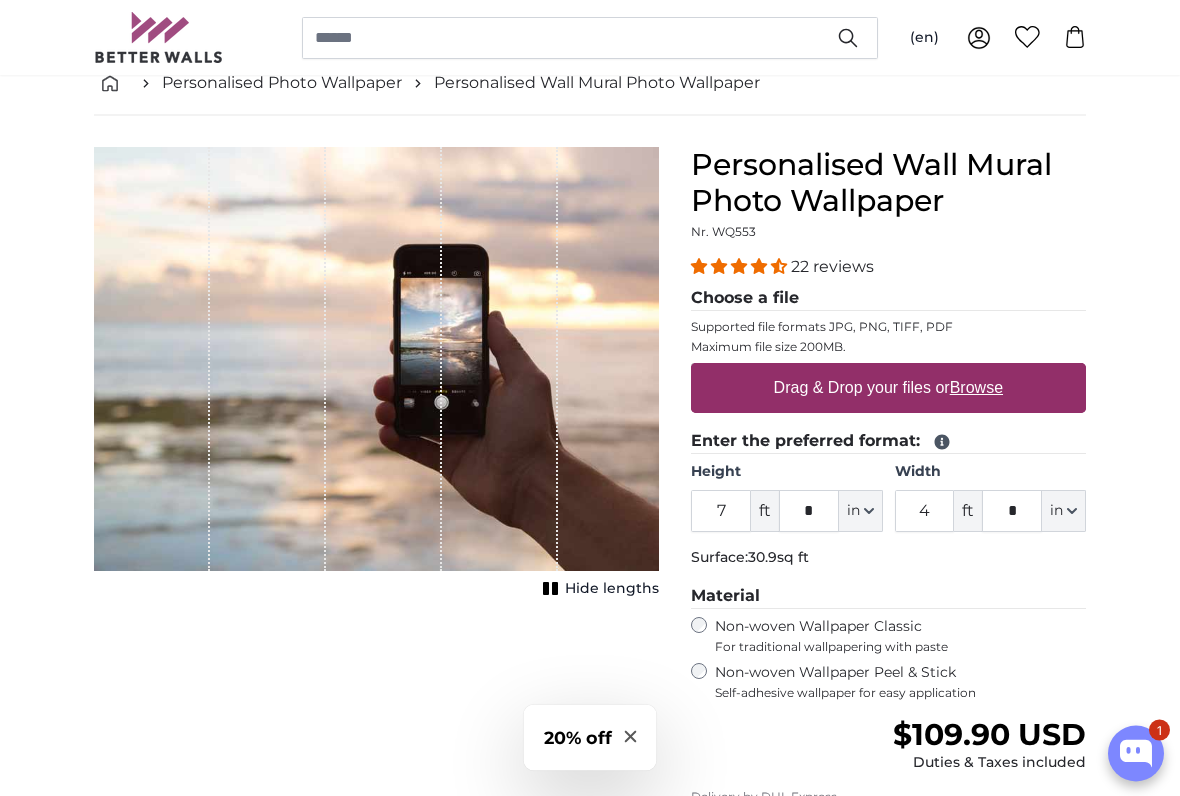 scroll, scrollTop: 118, scrollLeft: 0, axis: vertical 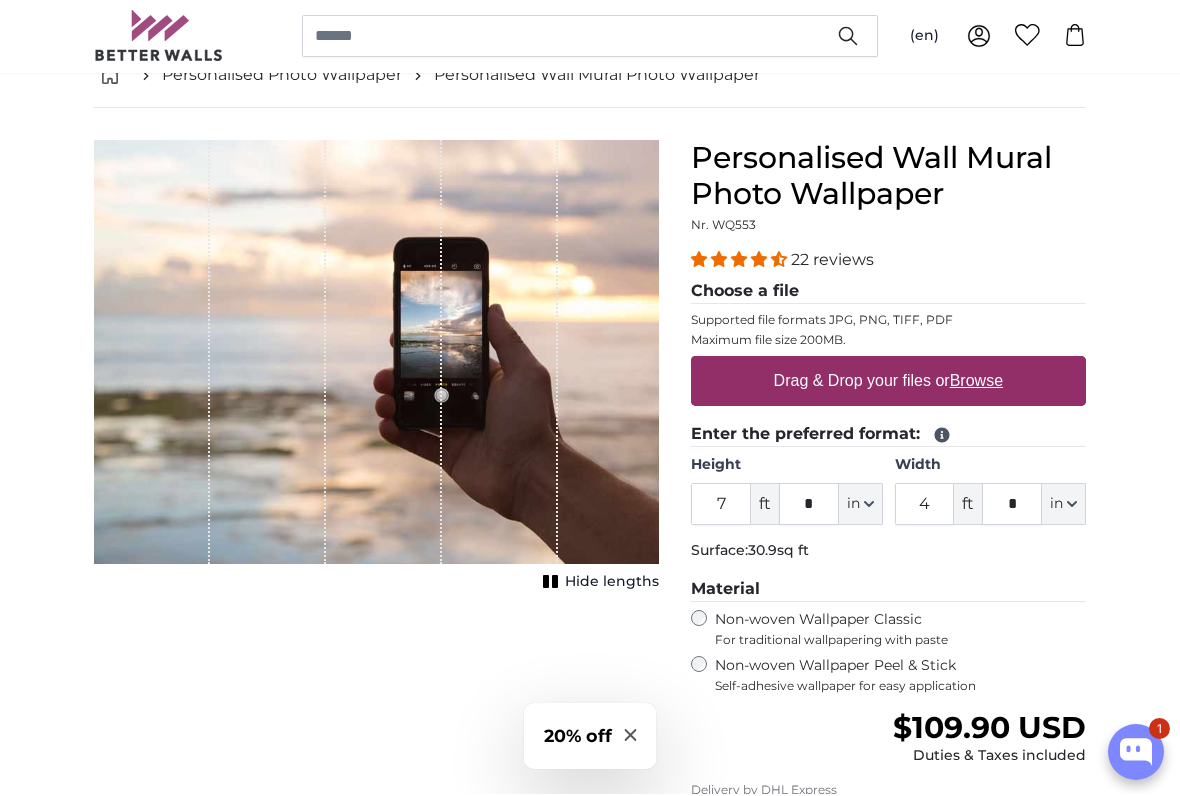 click on "Browse" at bounding box center (976, 382) 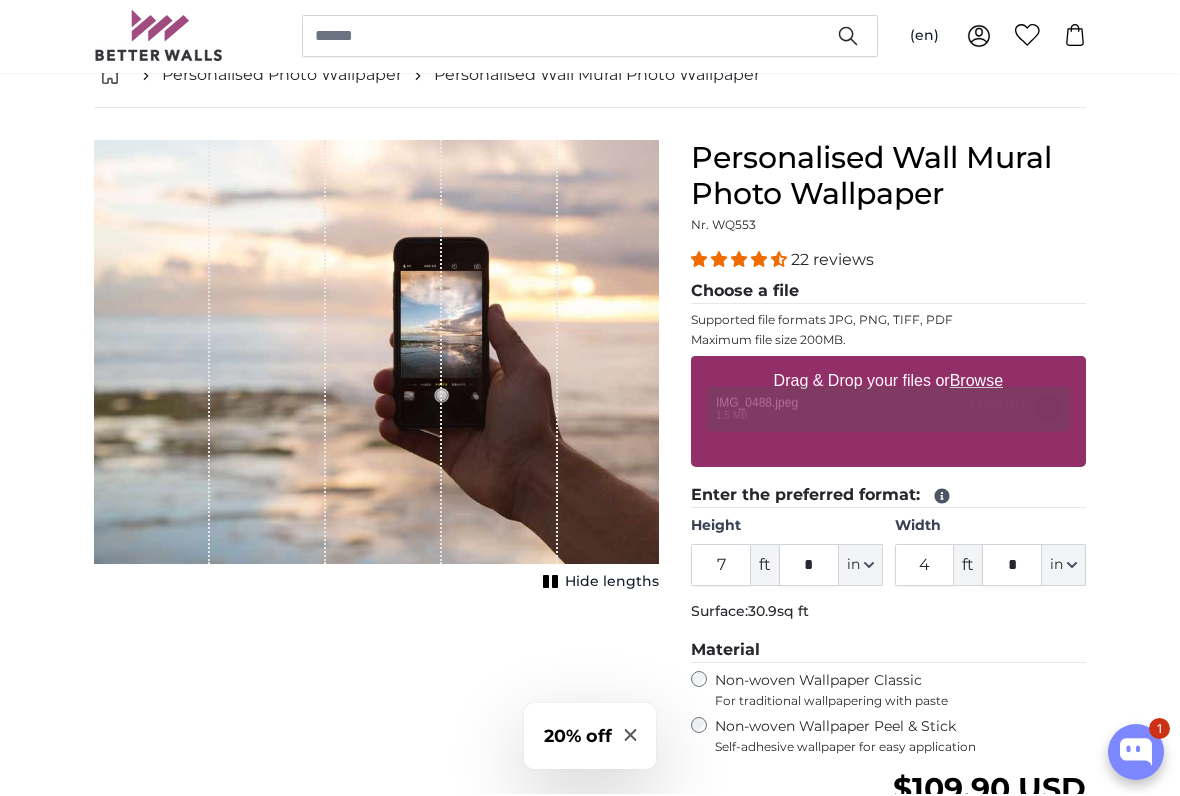 scroll, scrollTop: 120, scrollLeft: 0, axis: vertical 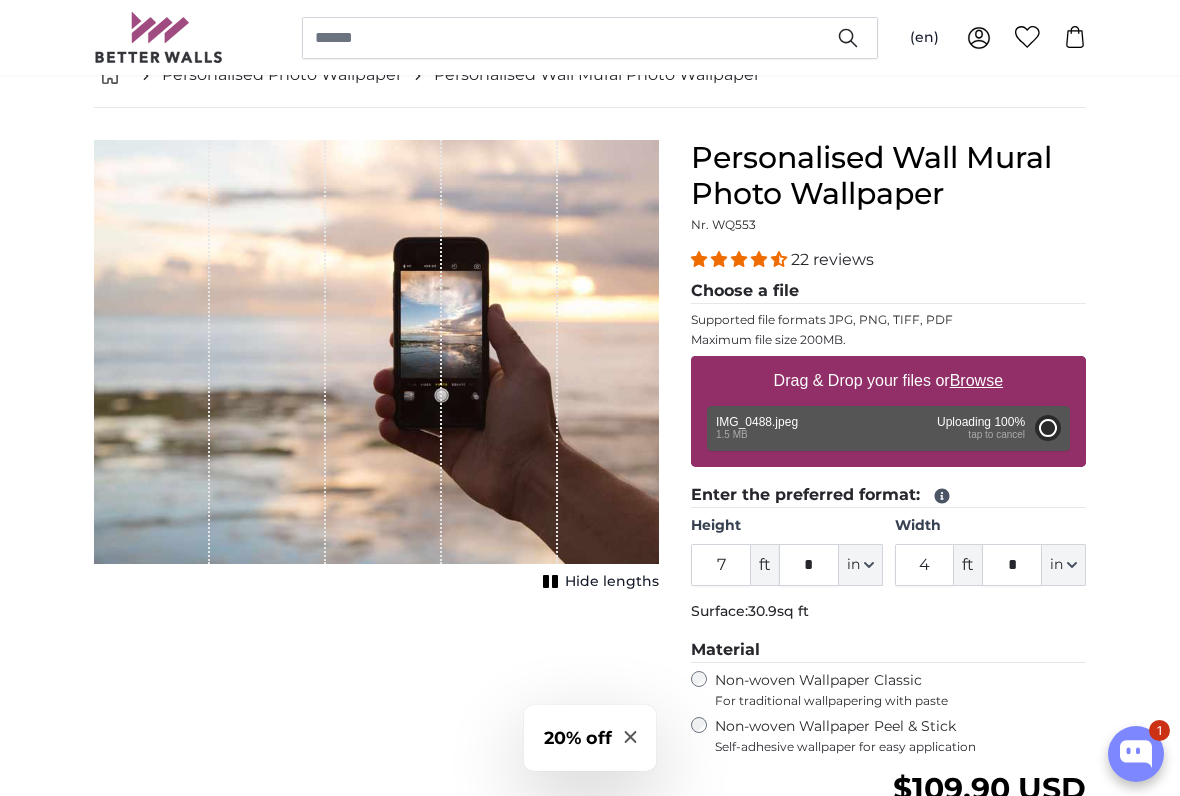 type on "4" 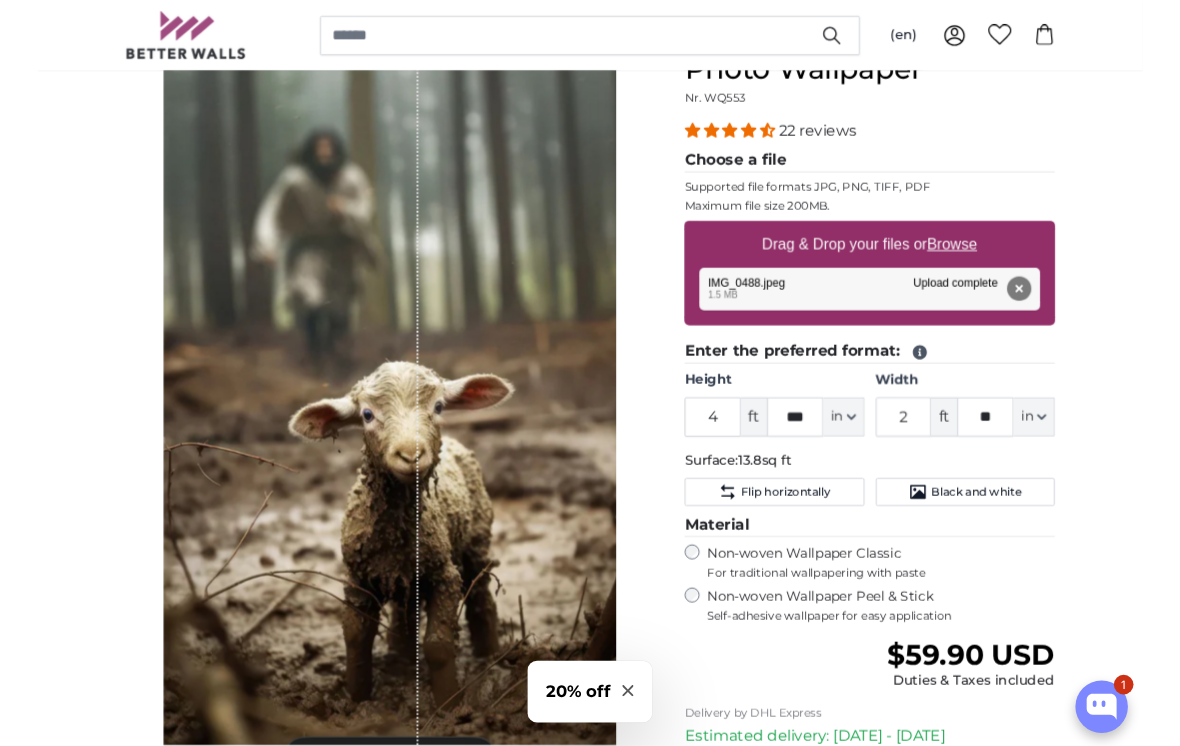 scroll, scrollTop: 239, scrollLeft: 0, axis: vertical 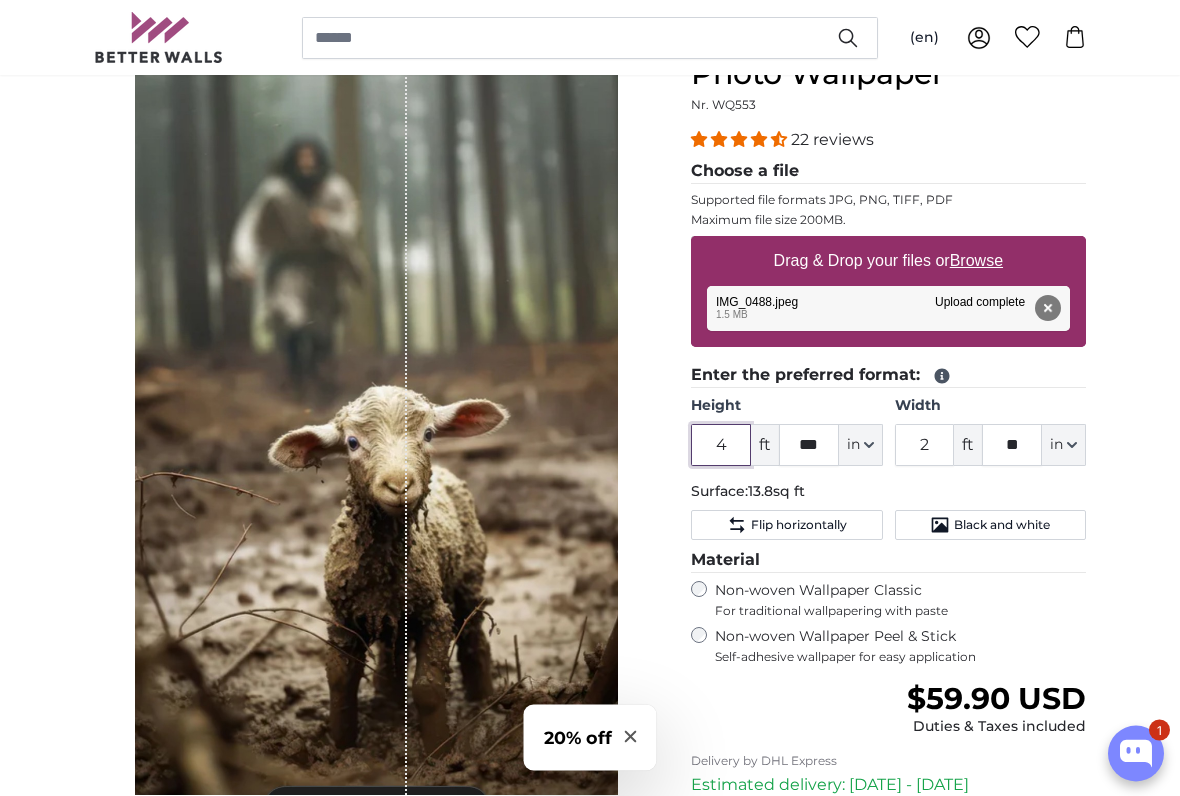 click on "4" at bounding box center [721, 446] 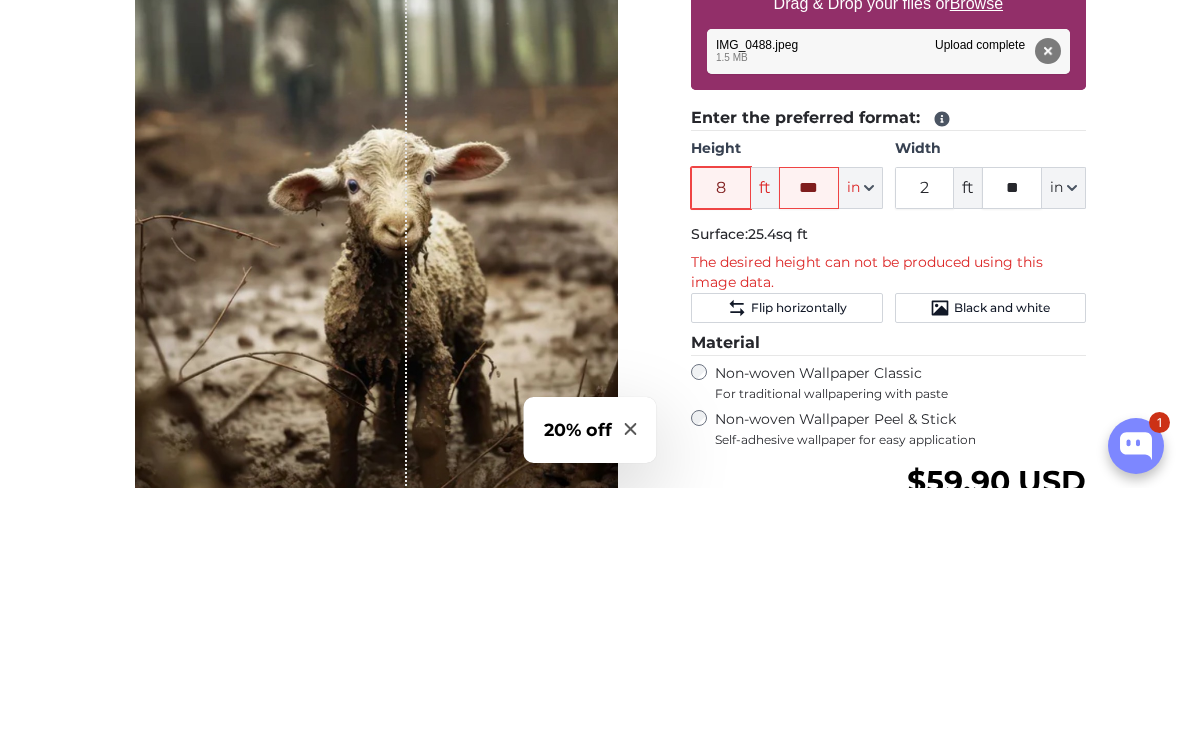 type on "8" 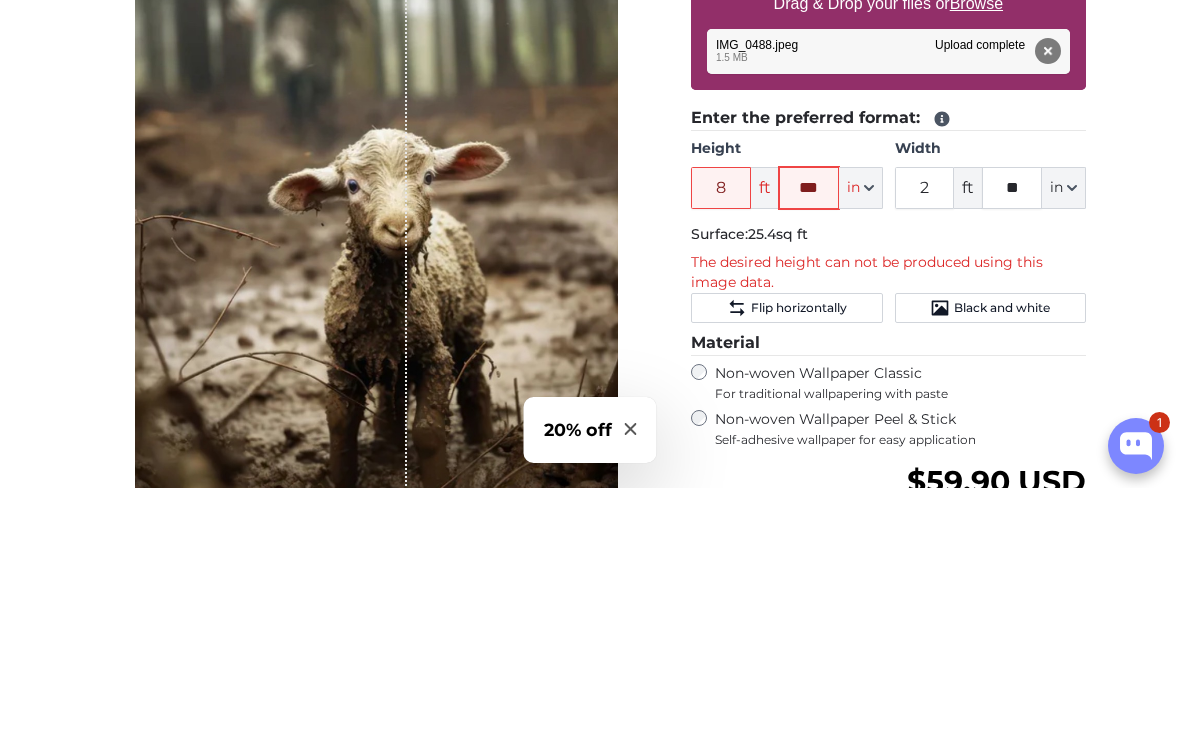 click on "***" 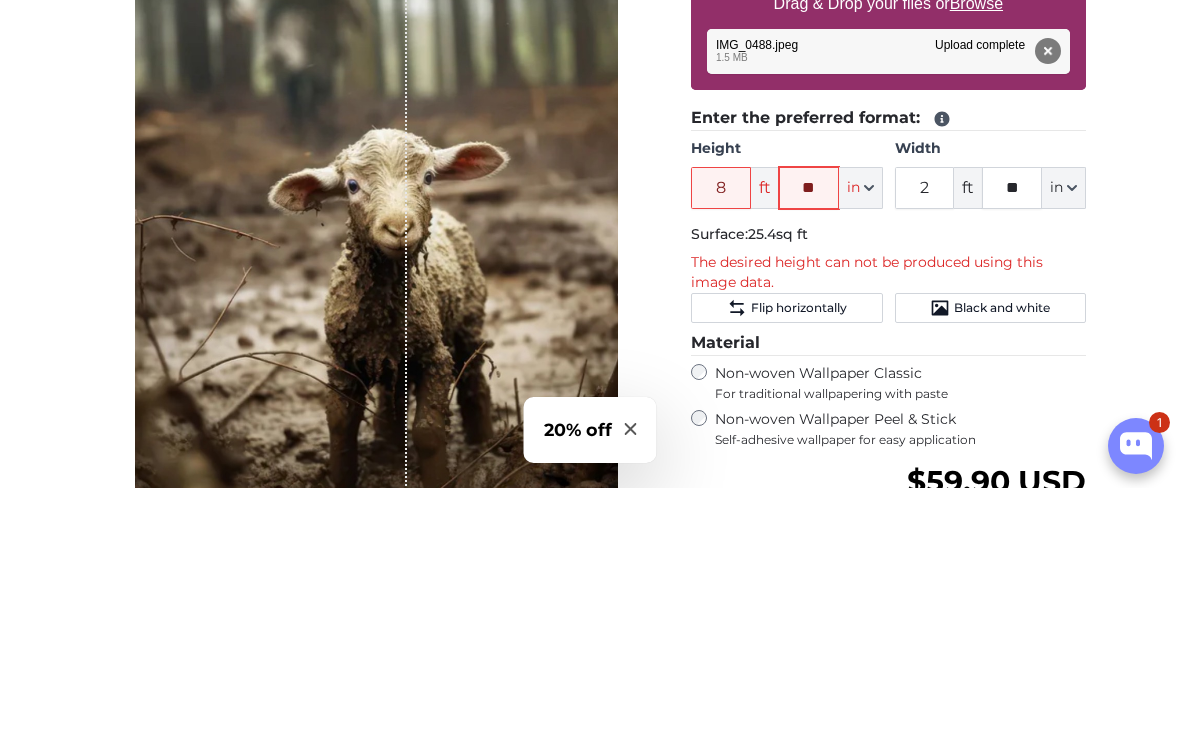 type on "*" 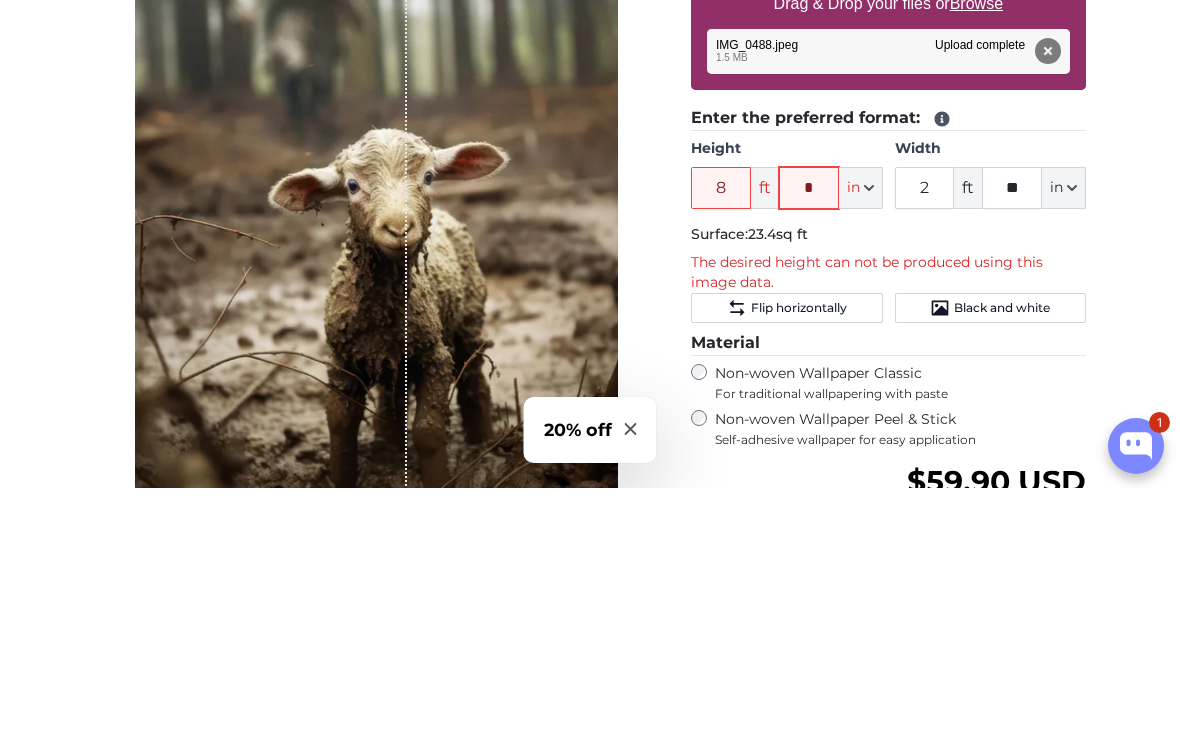 type on "*" 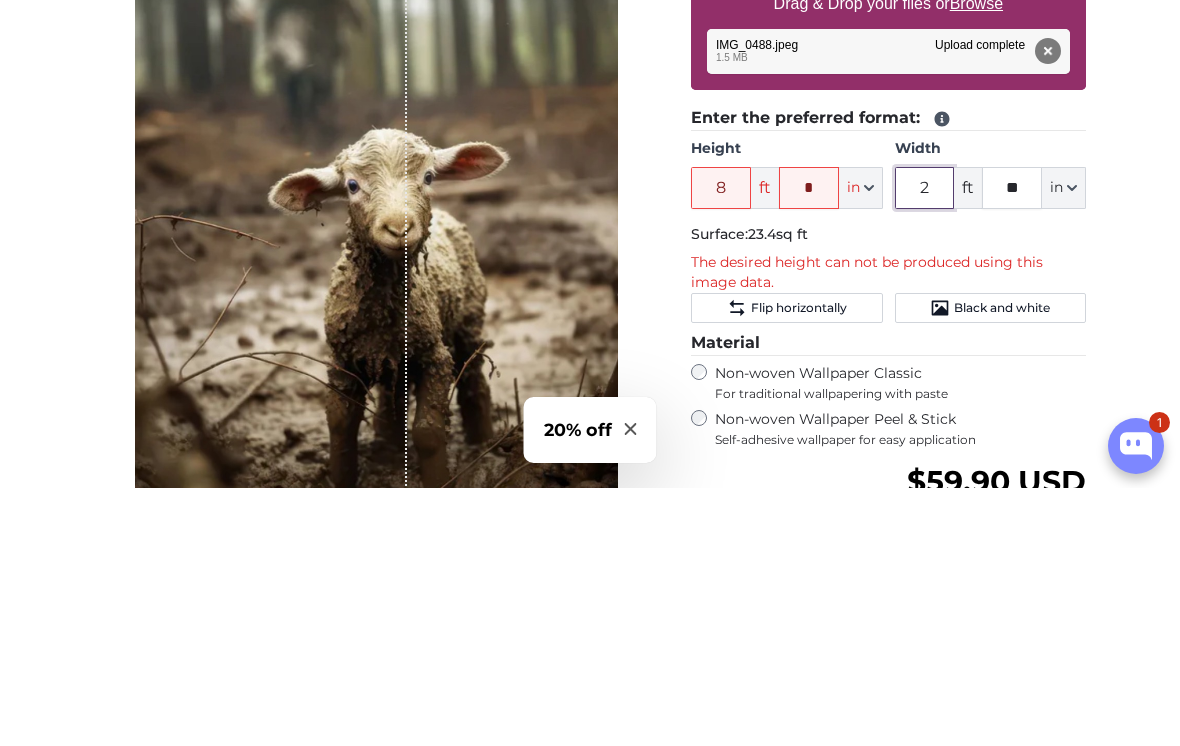 click on "2" at bounding box center [925, 446] 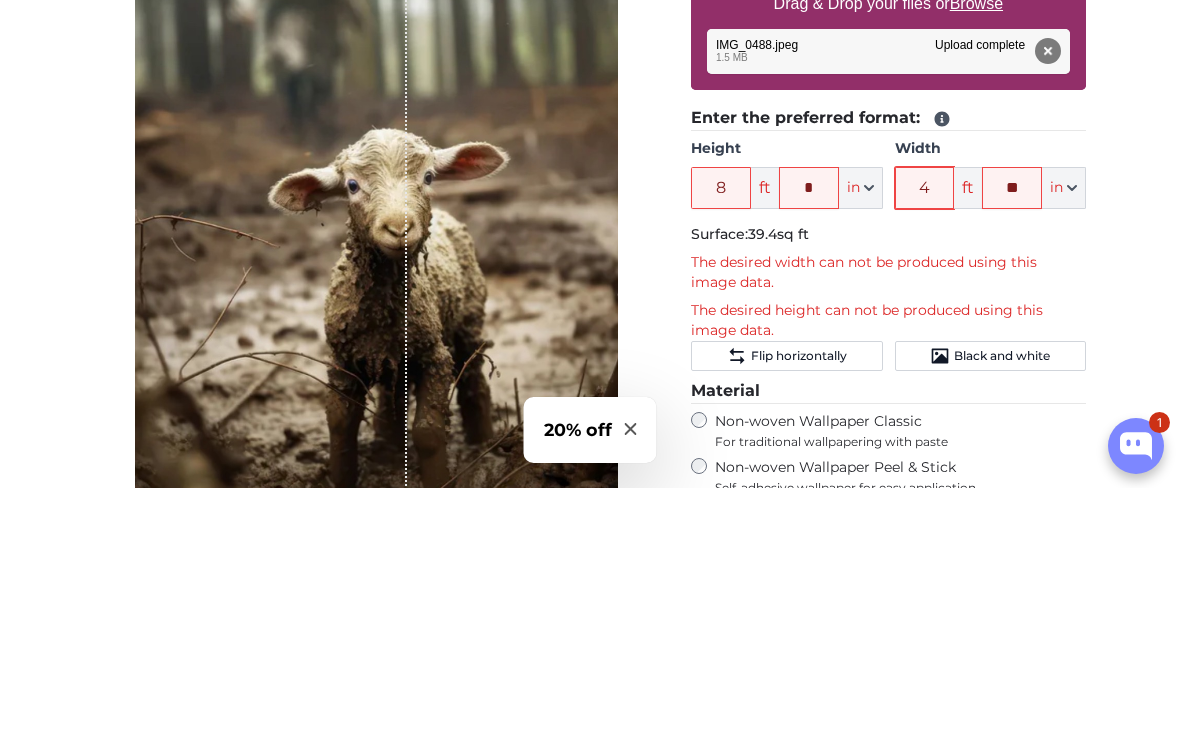 type on "4" 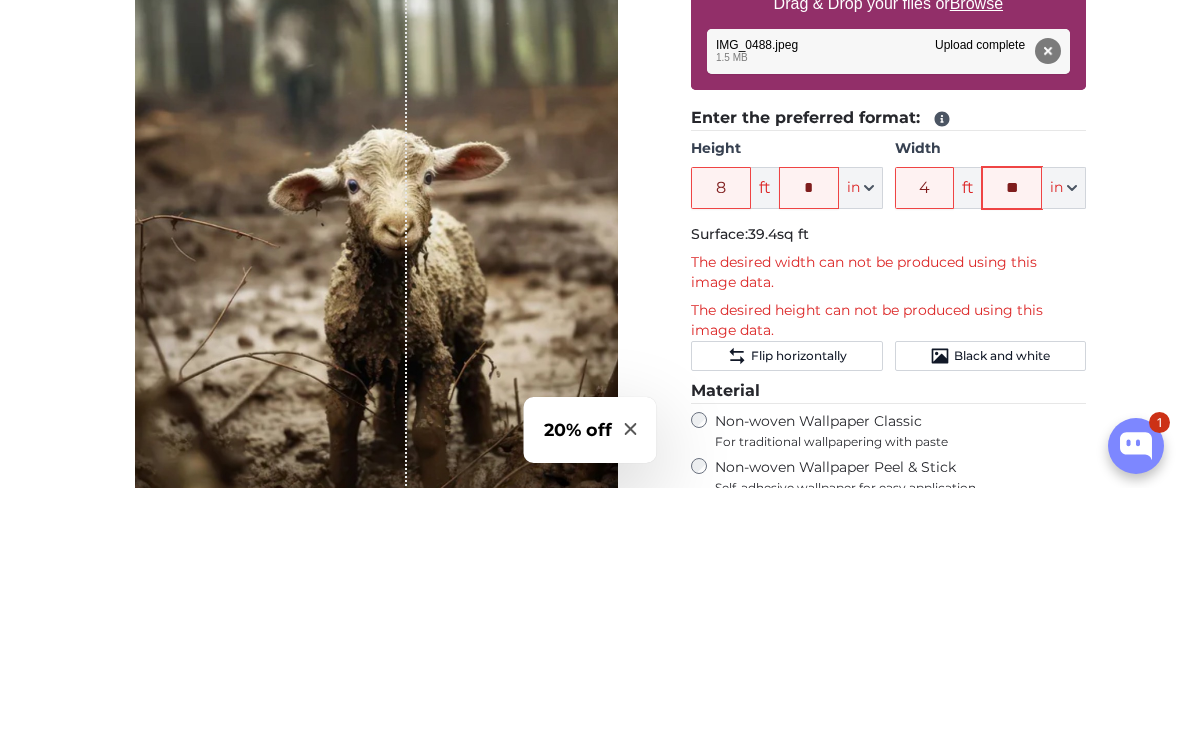 click on "**" 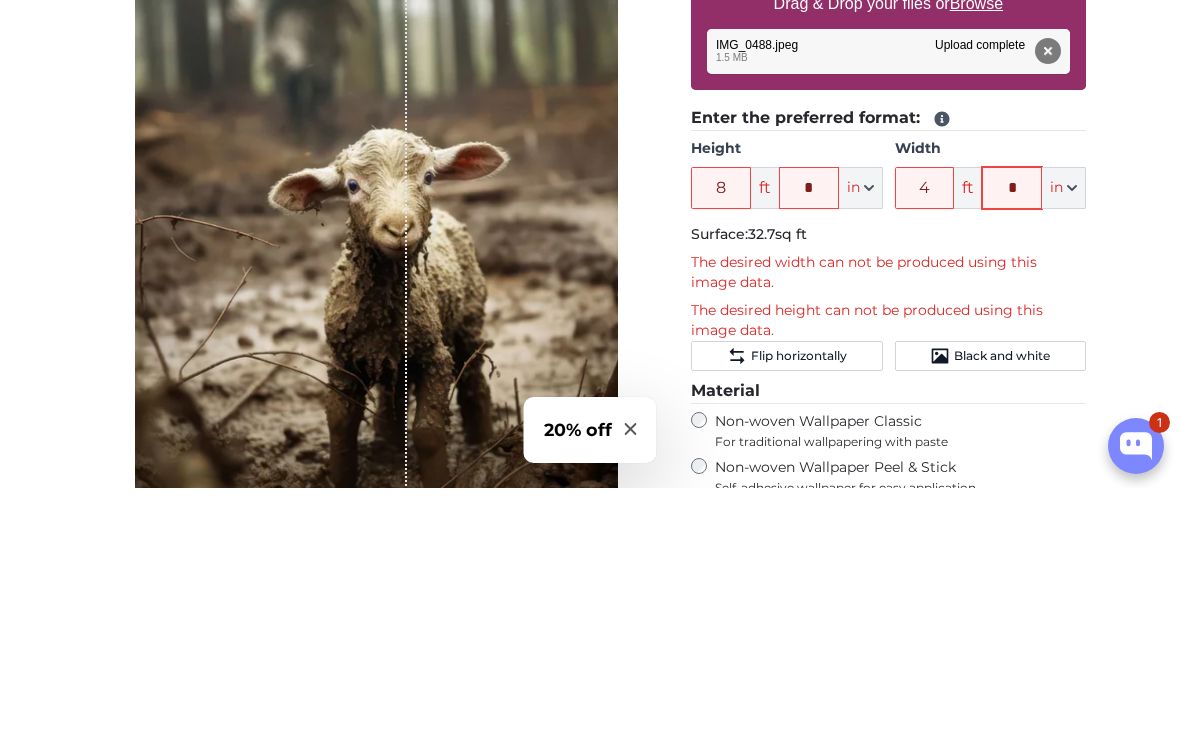 type on "**" 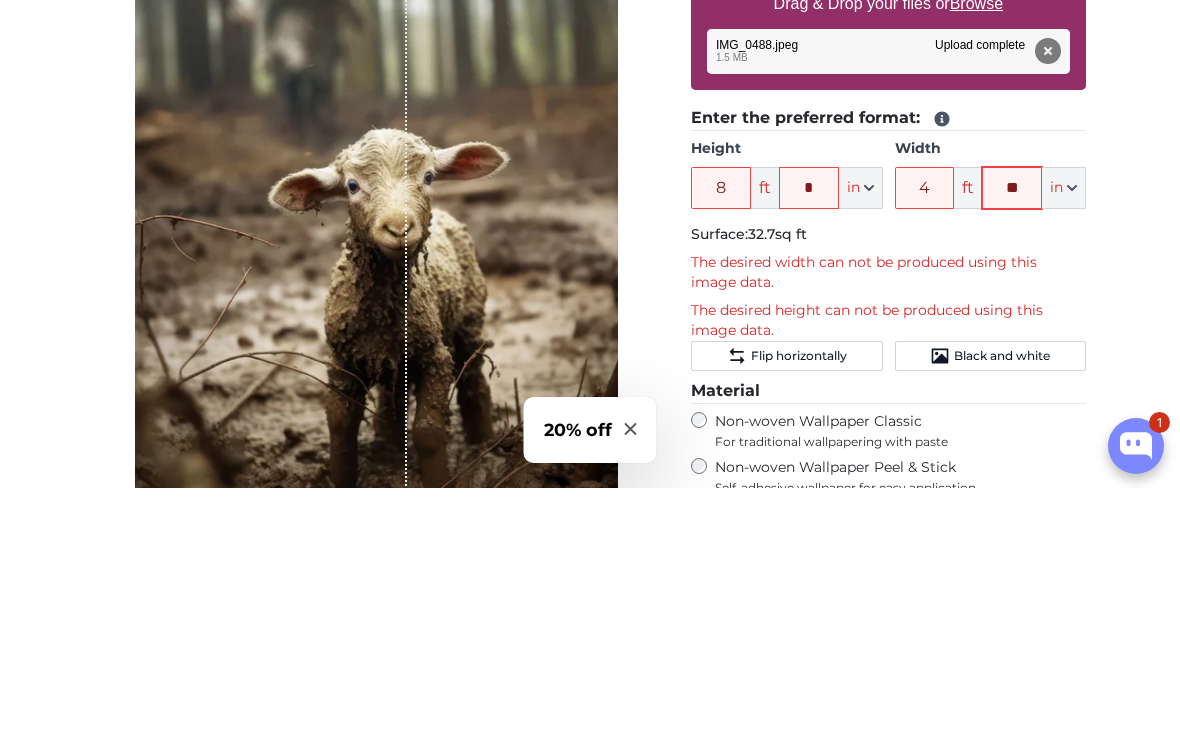 type on "5" 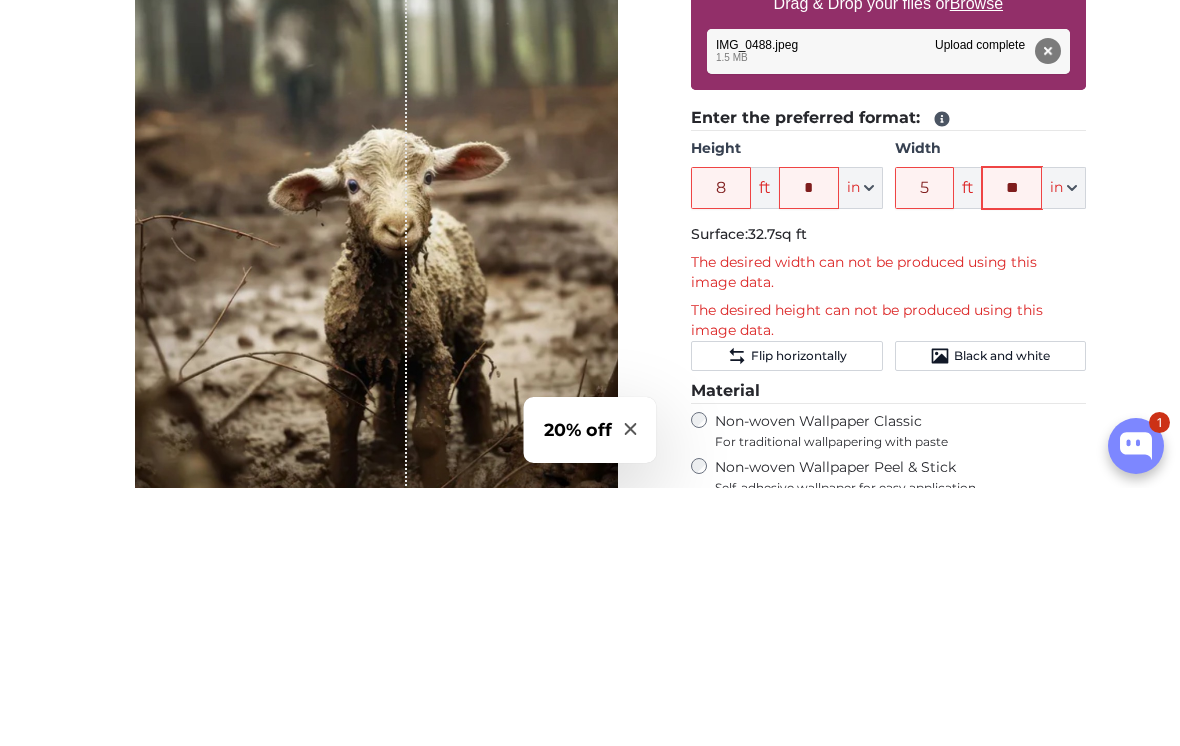 type on "*" 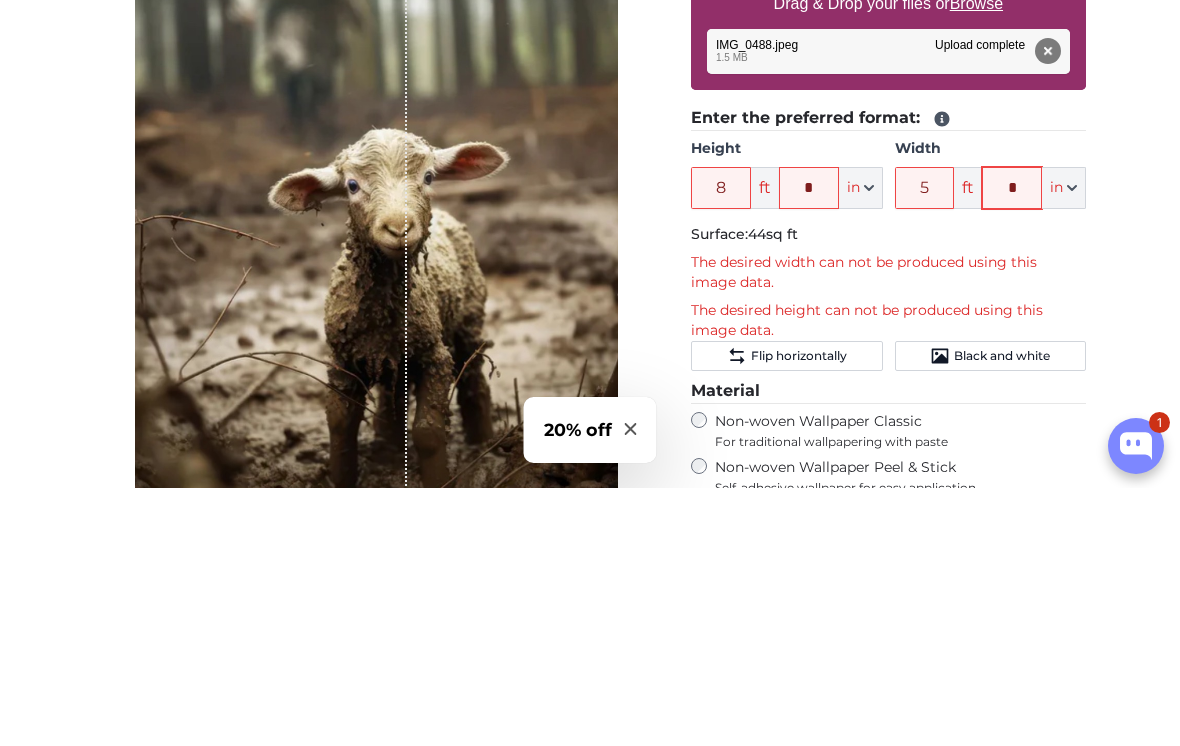 type on "*" 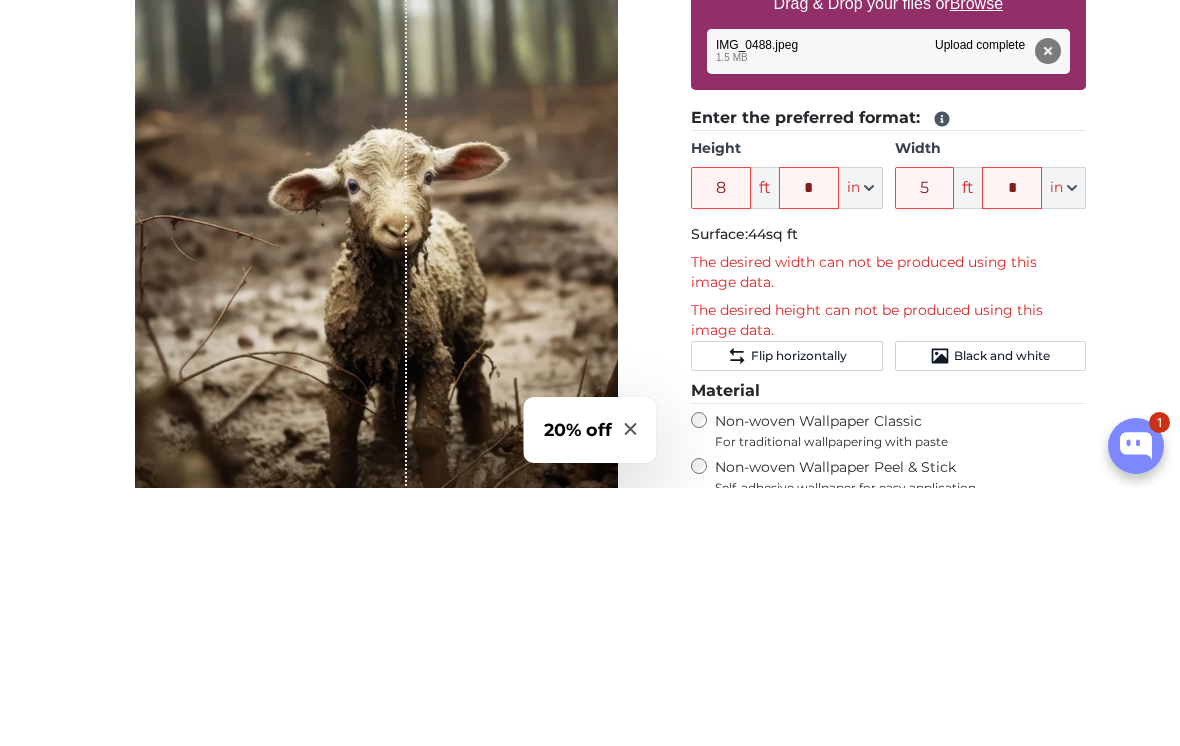 click on "The desired width can not be produced using this image data." 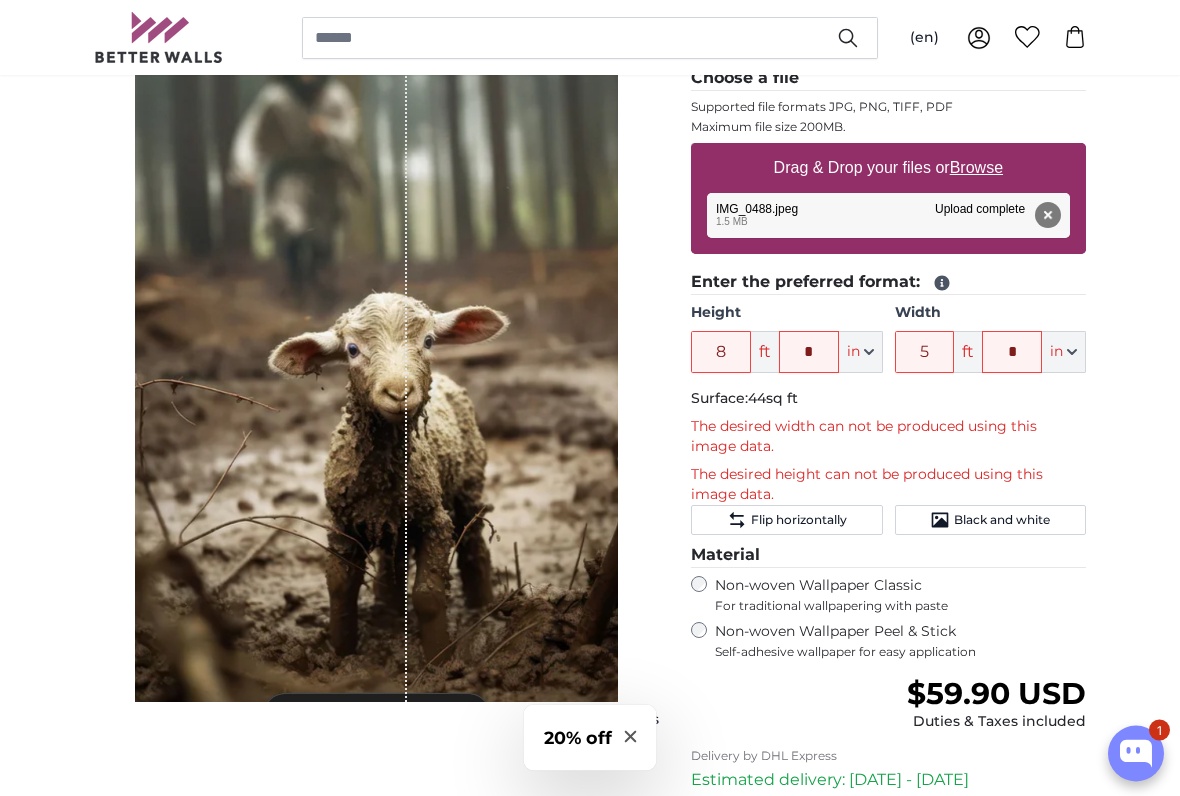 scroll, scrollTop: 313, scrollLeft: 0, axis: vertical 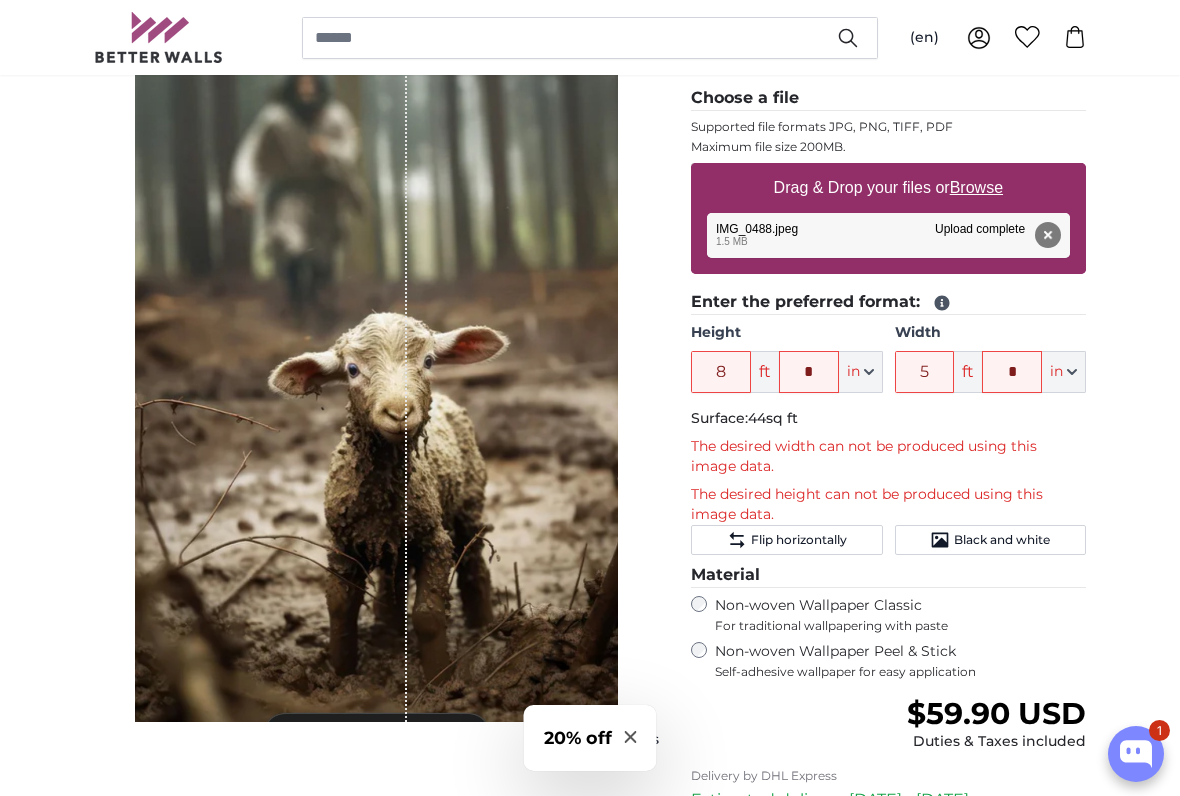 click on "Browse" at bounding box center [976, 187] 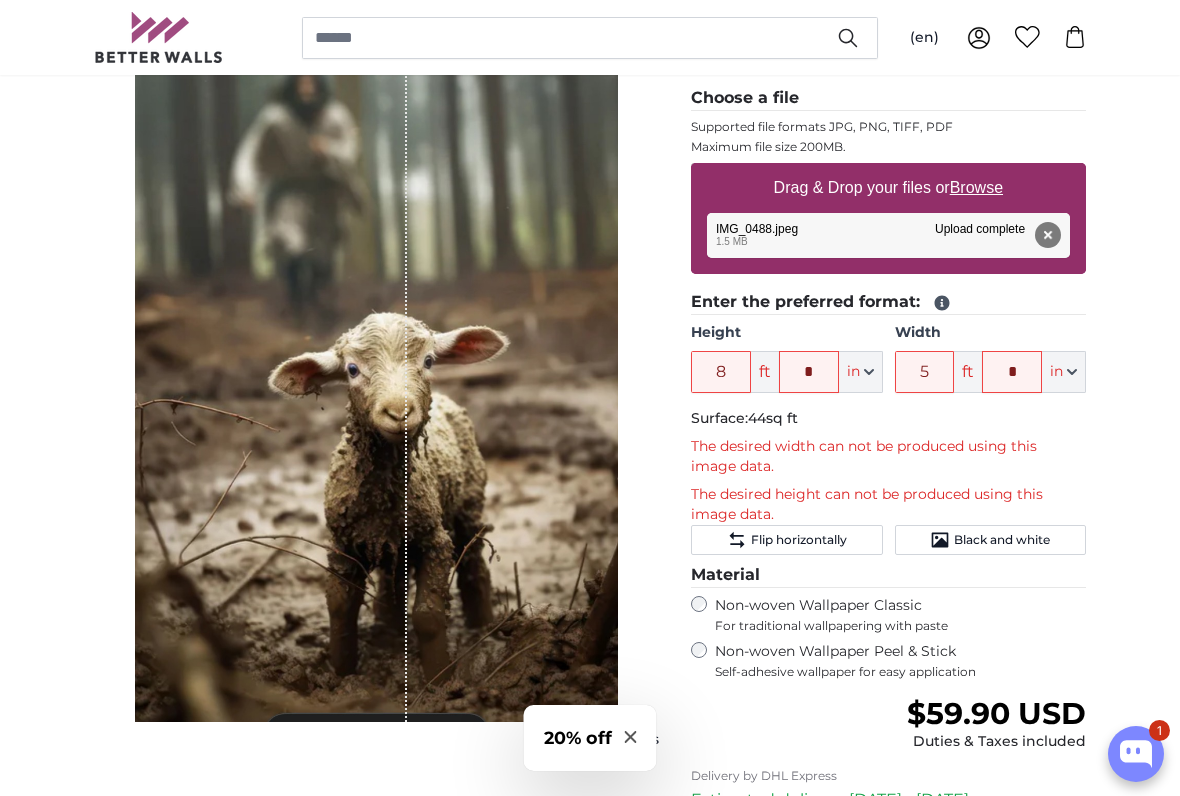 type on "**********" 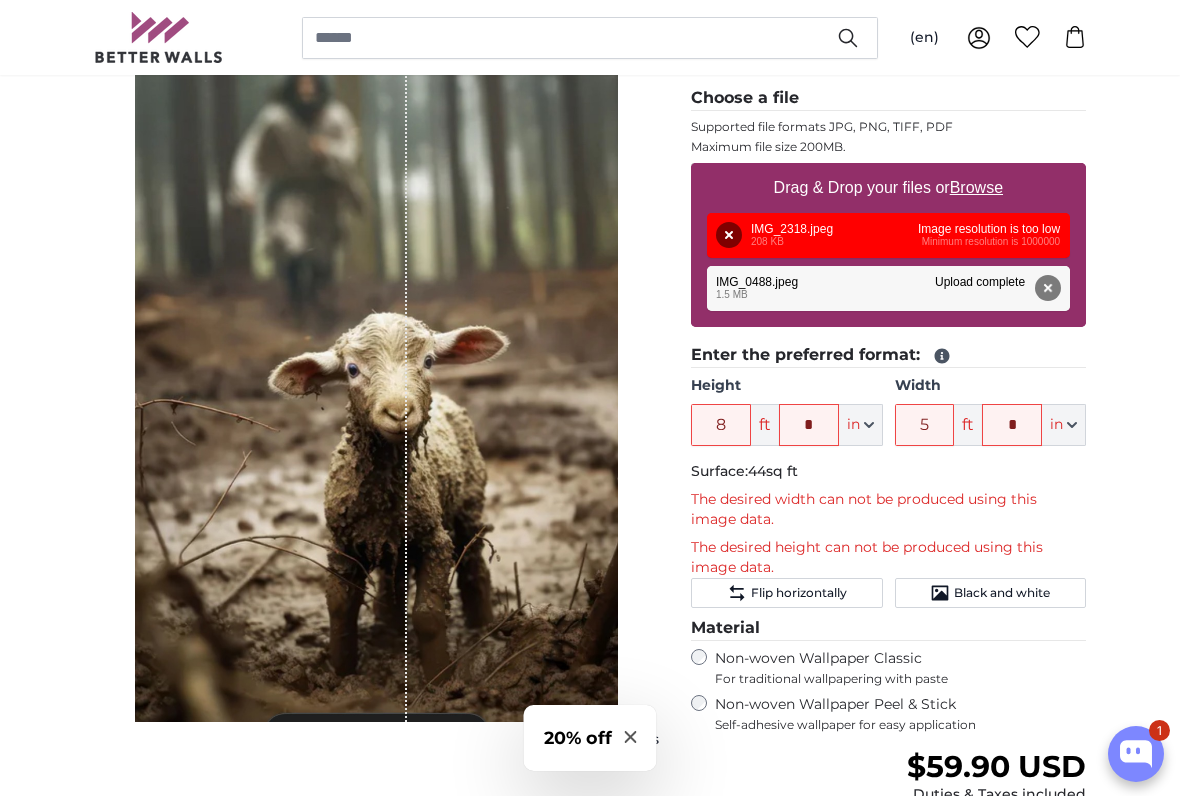 click on "Remove" at bounding box center (1048, 288) 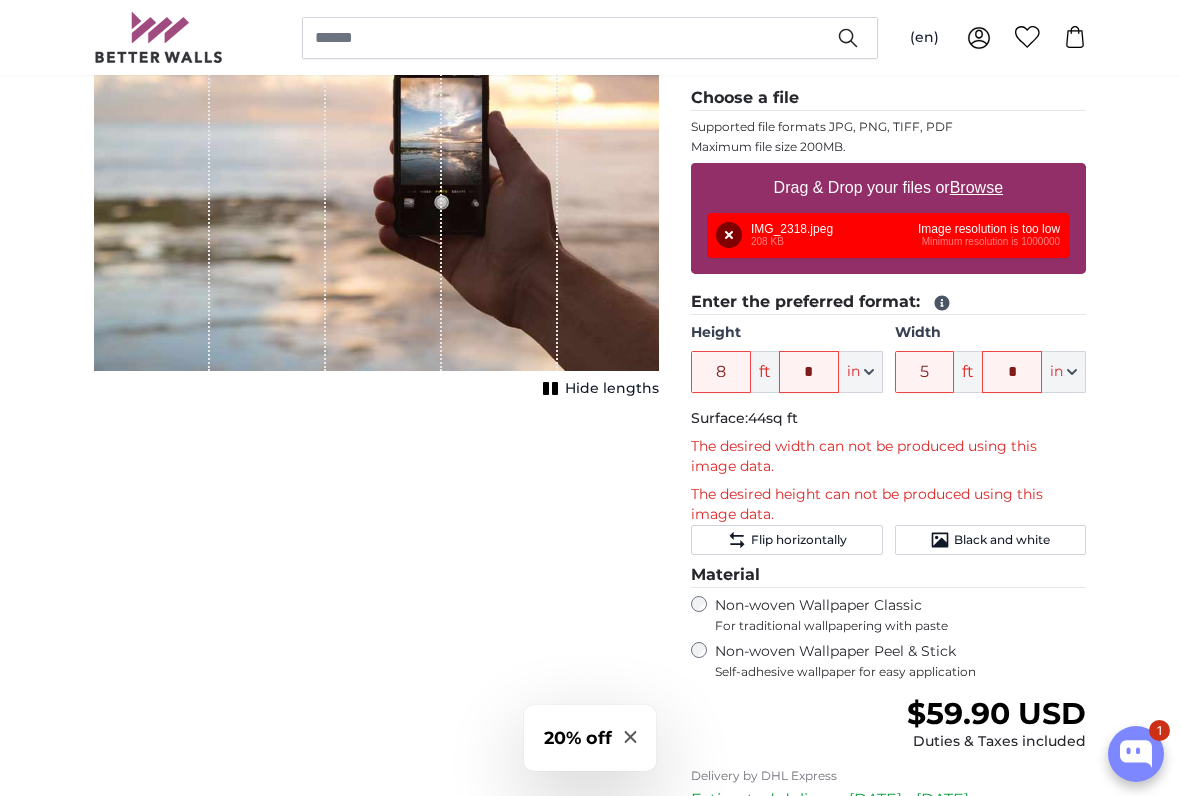click on "Browse" at bounding box center (976, 187) 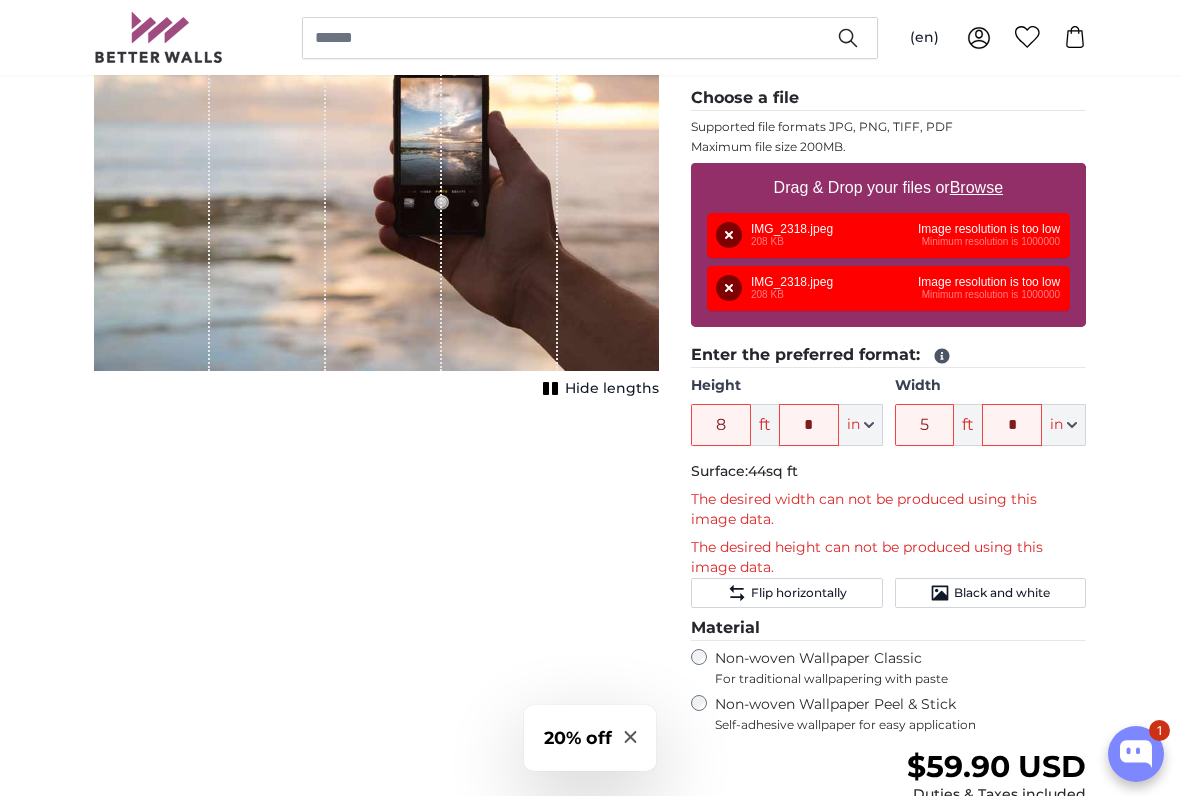 click on "Remove" at bounding box center [729, 235] 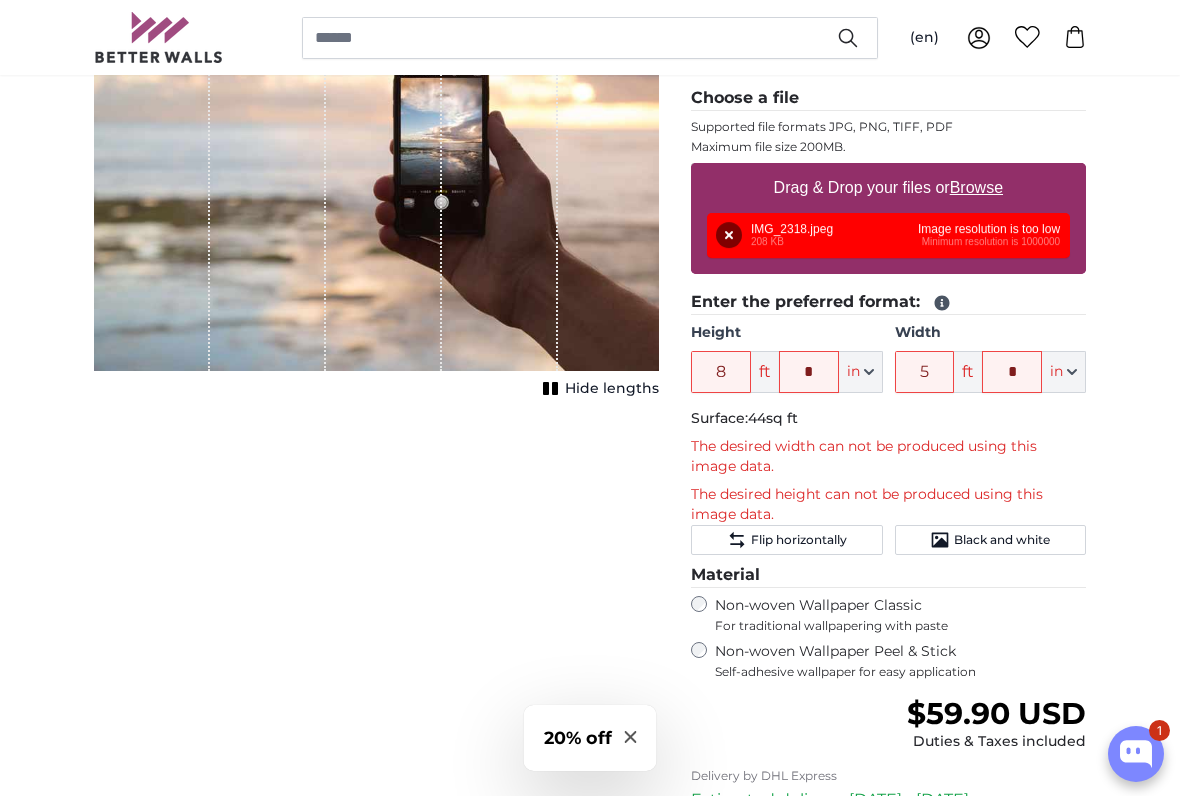 click on "Remove" at bounding box center [729, 236] 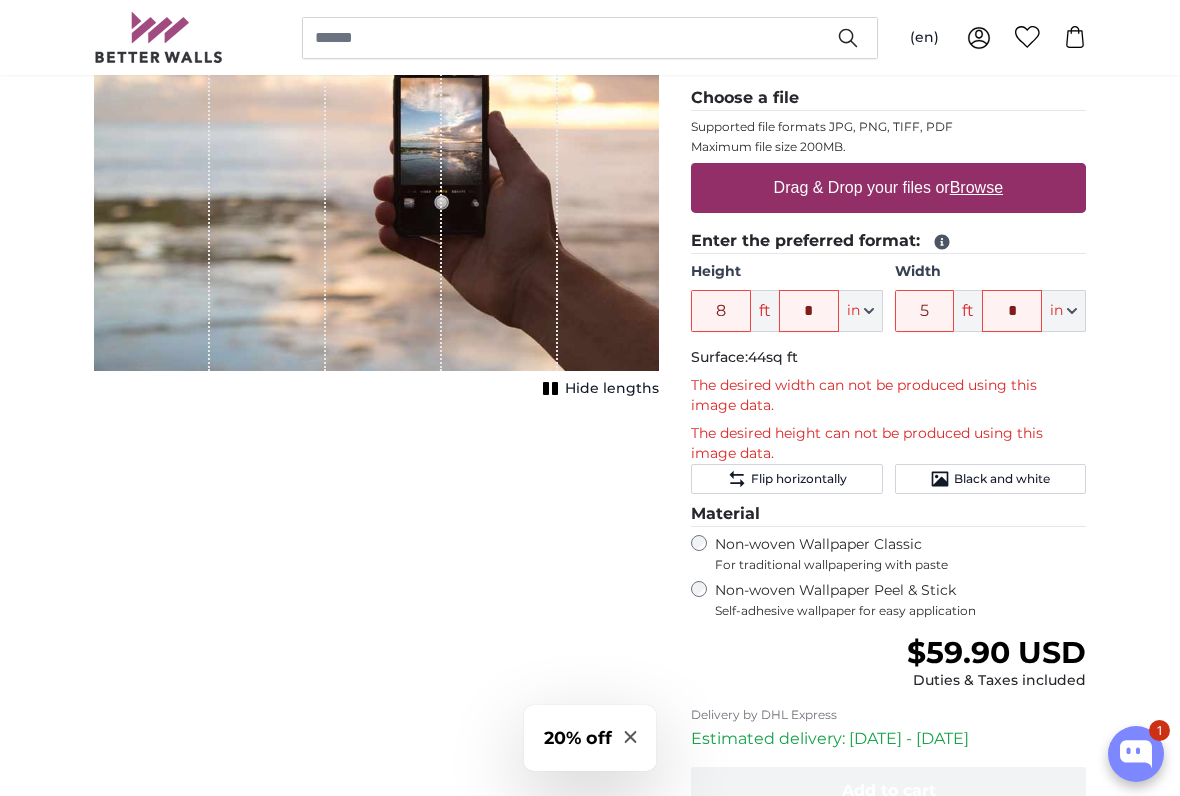 click on "Browse" at bounding box center (976, 187) 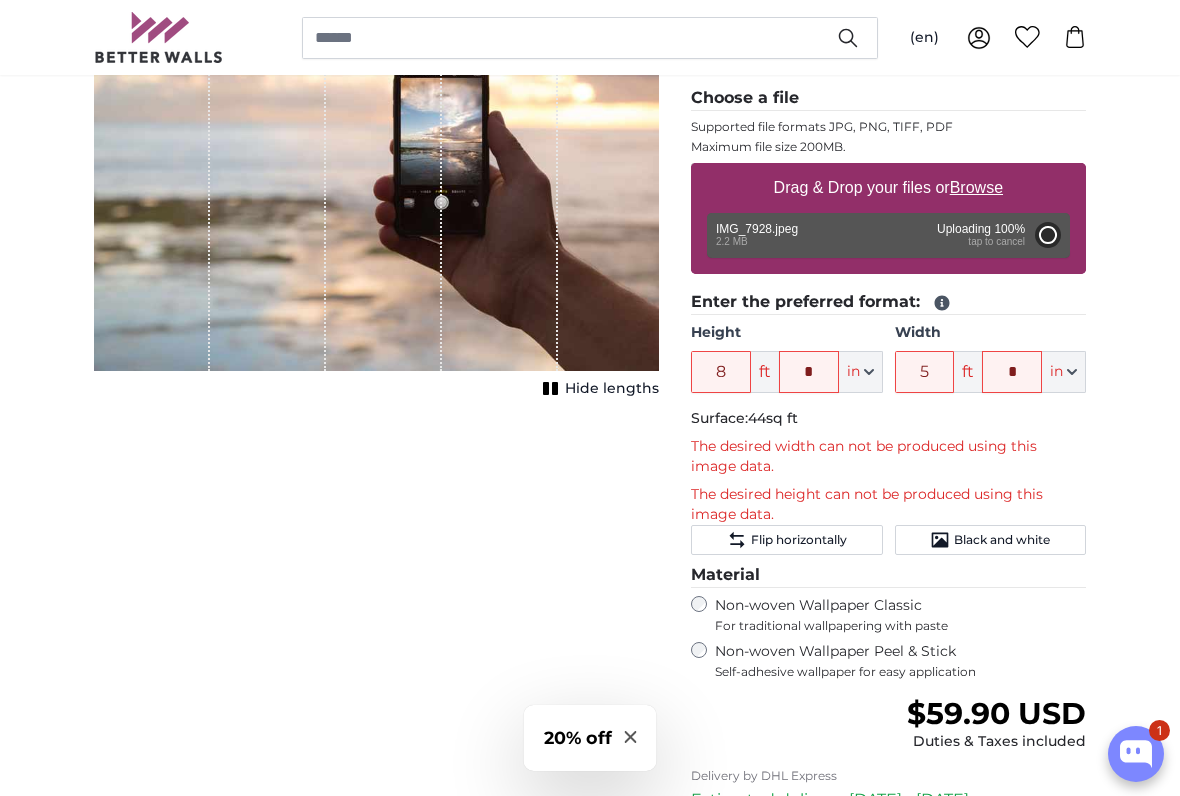 type on "4" 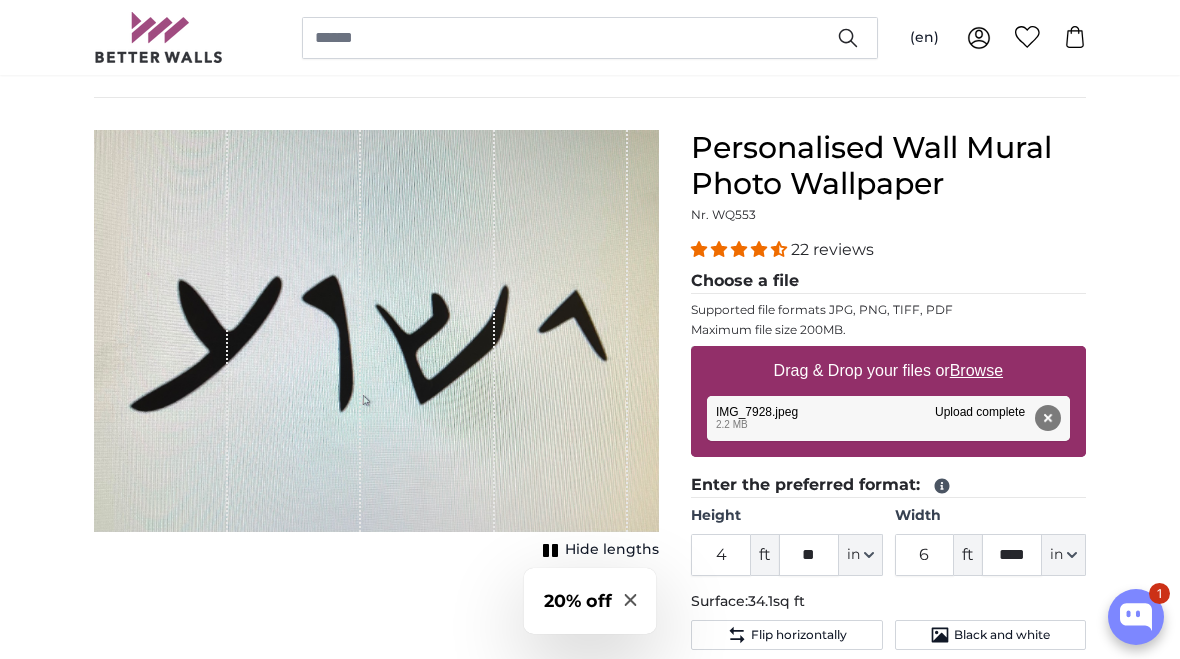 scroll, scrollTop: 119, scrollLeft: 0, axis: vertical 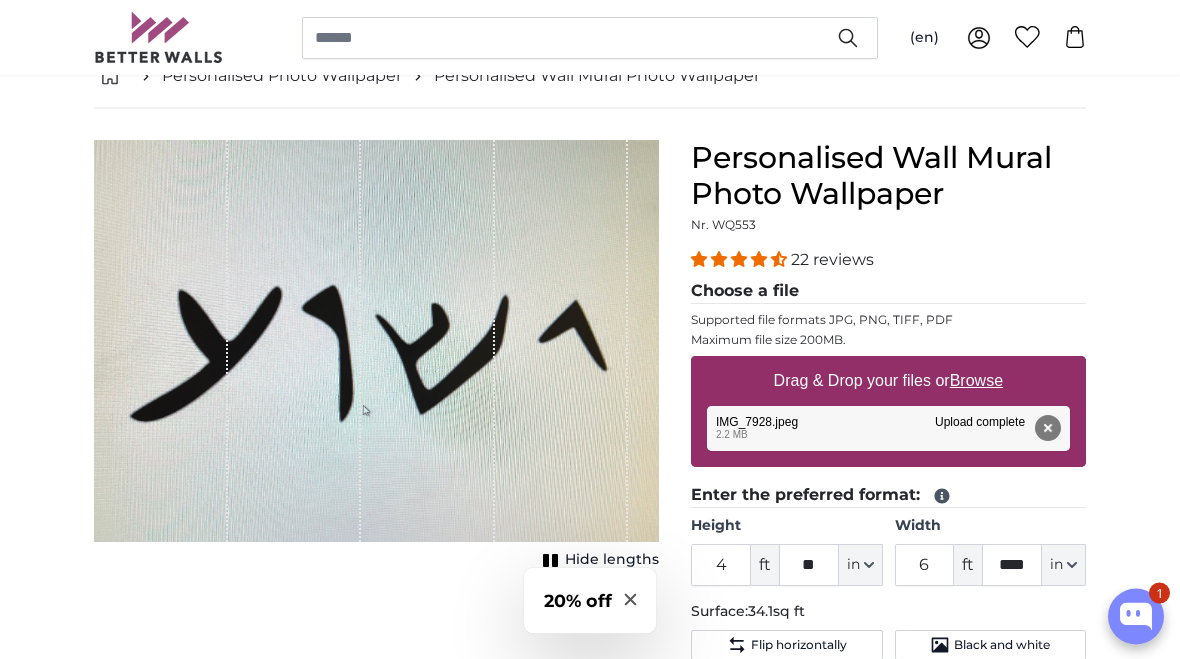 click on "Drag & Drop your files or  Browse" at bounding box center (888, 382) 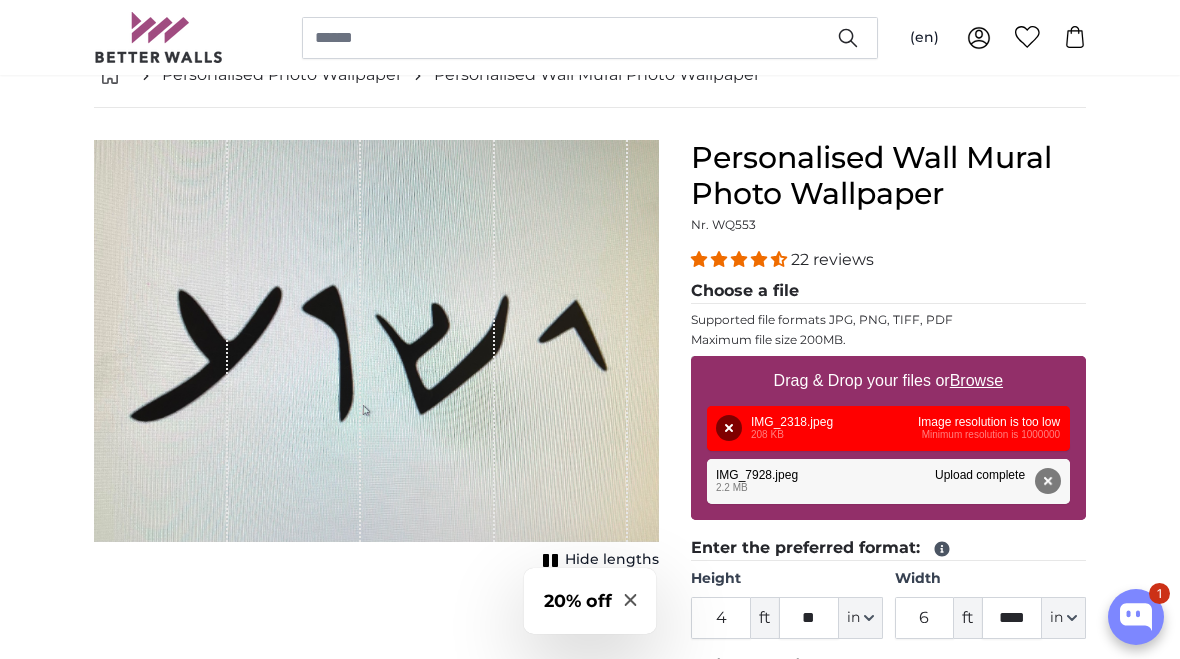 click on "Remove" at bounding box center [729, 428] 